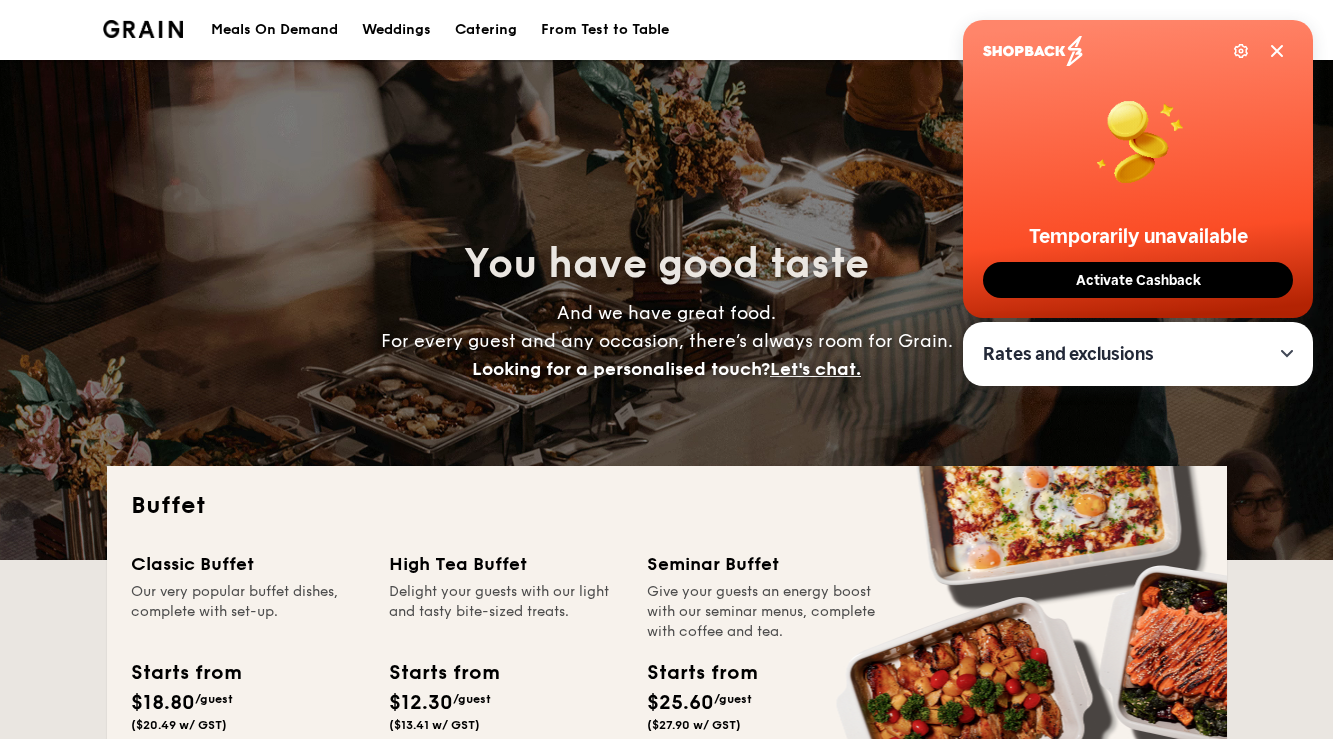 scroll, scrollTop: 0, scrollLeft: 0, axis: both 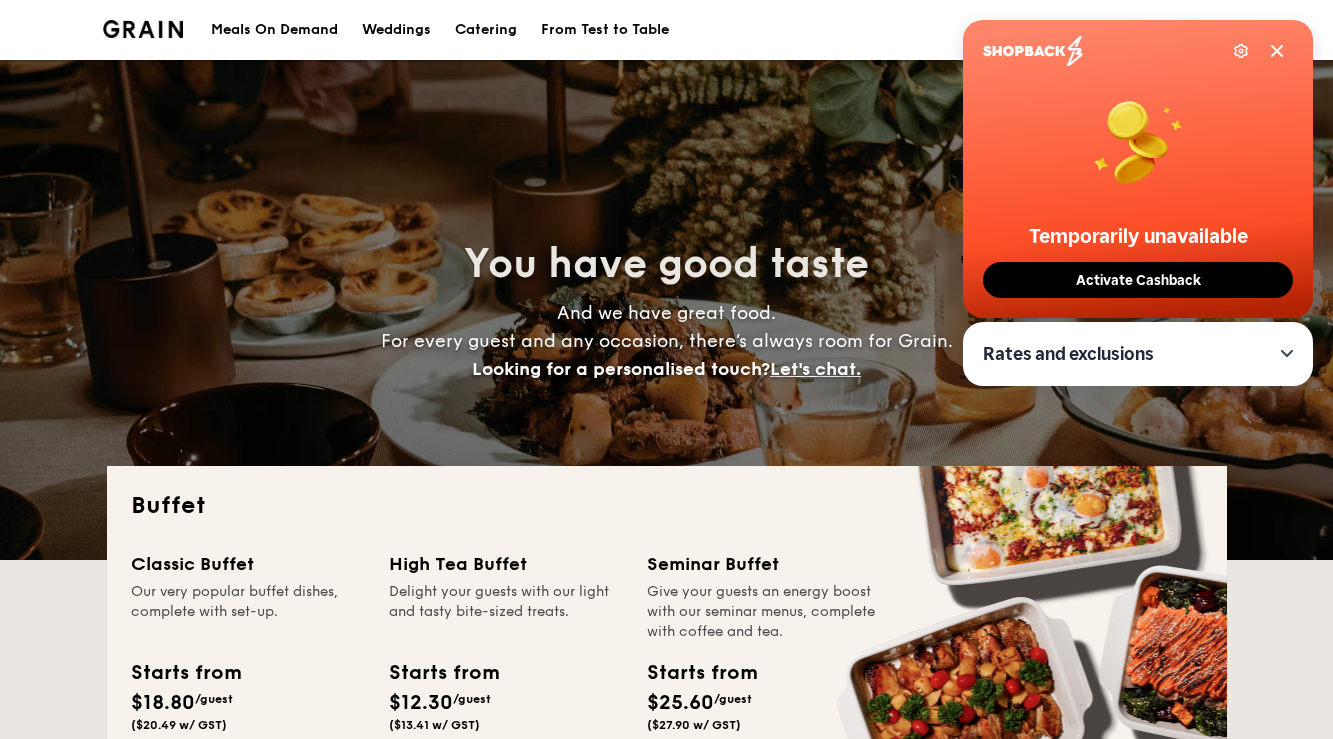 click 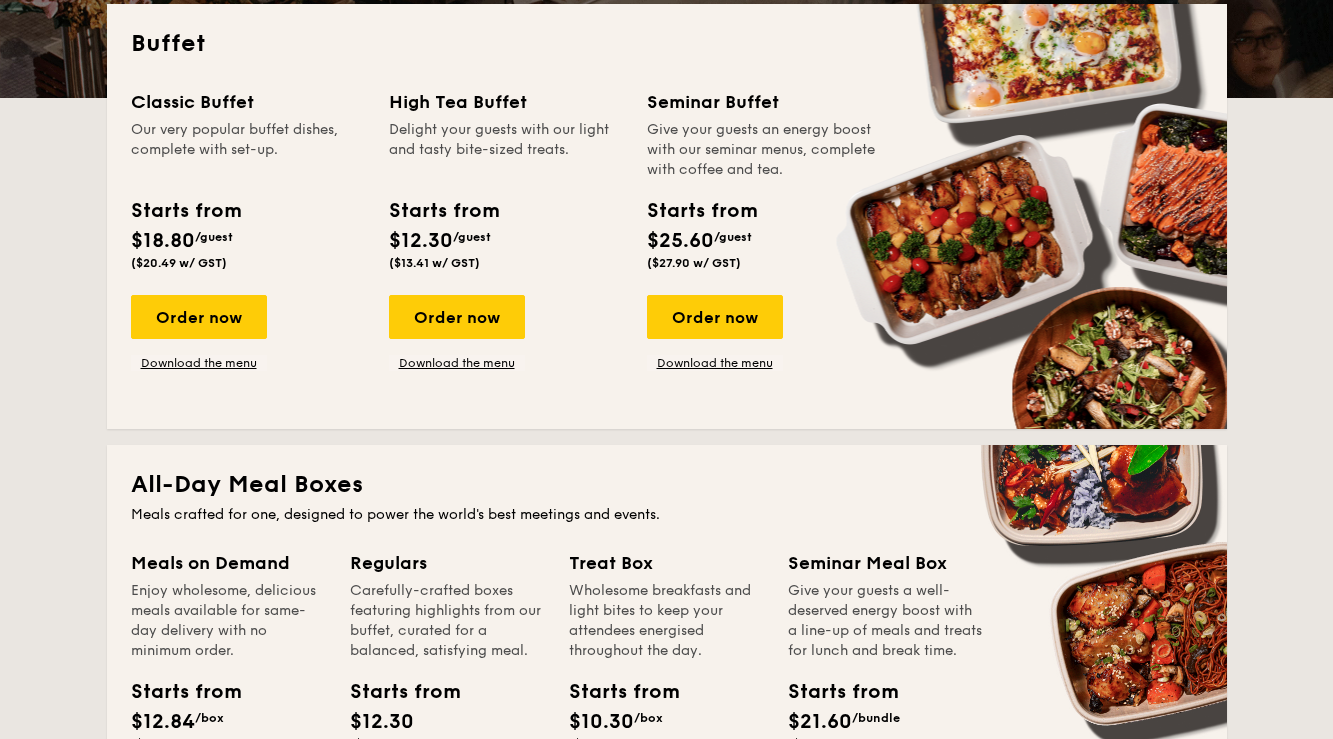 scroll, scrollTop: 130, scrollLeft: 0, axis: vertical 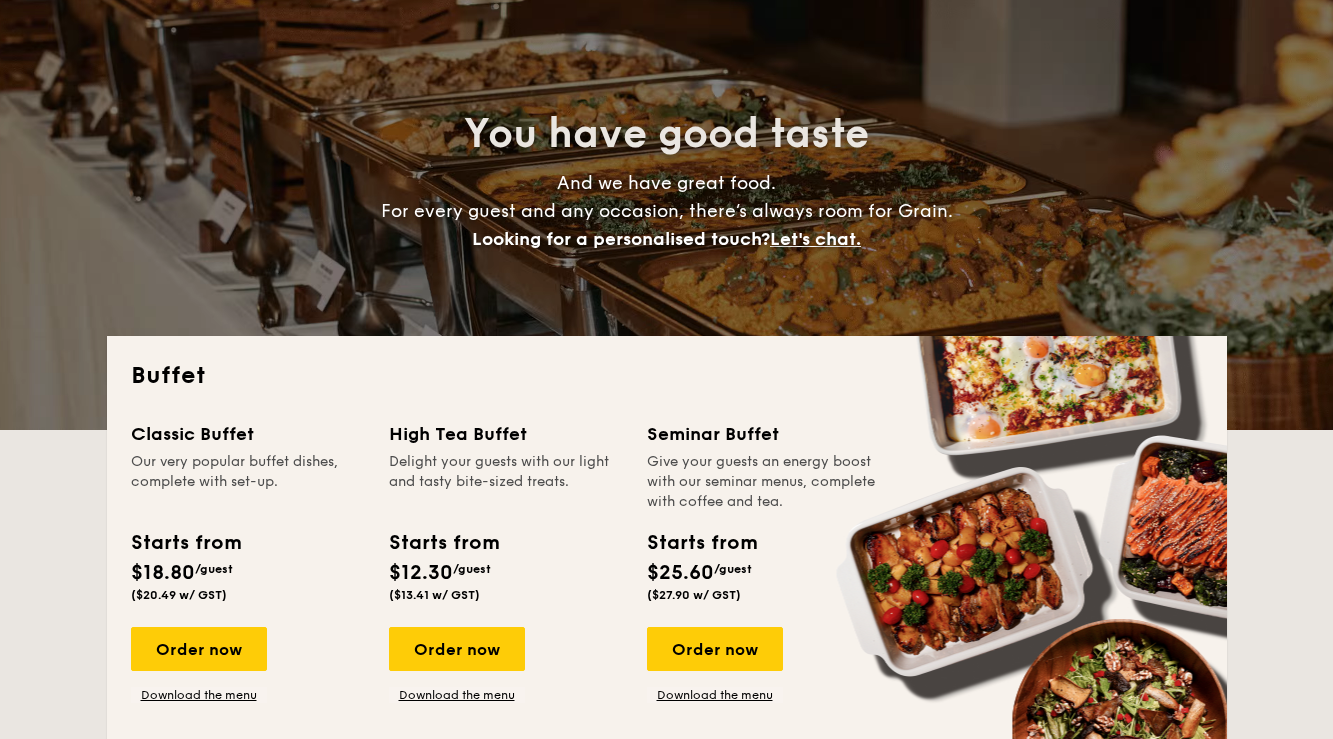 click on "Our very popular buffet dishes, complete with set-up." at bounding box center (248, 482) 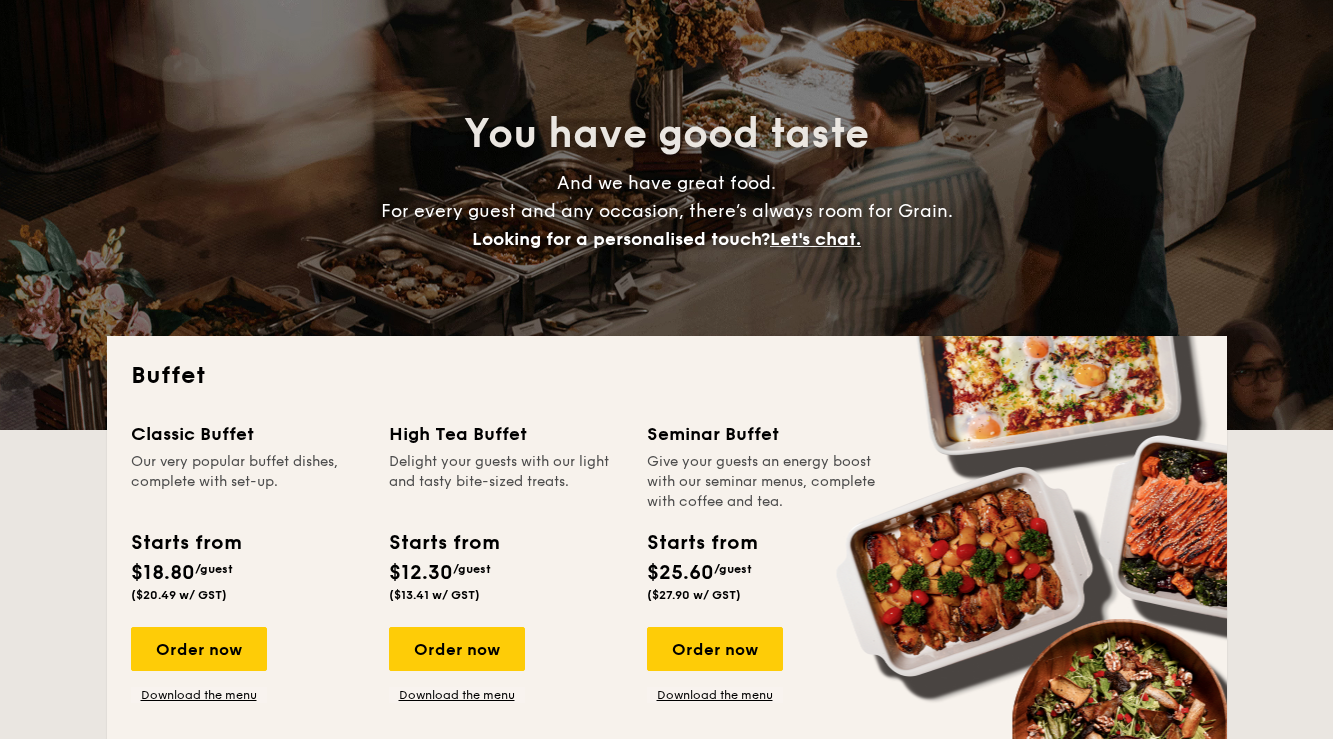 click on "$18.80" at bounding box center [163, 573] 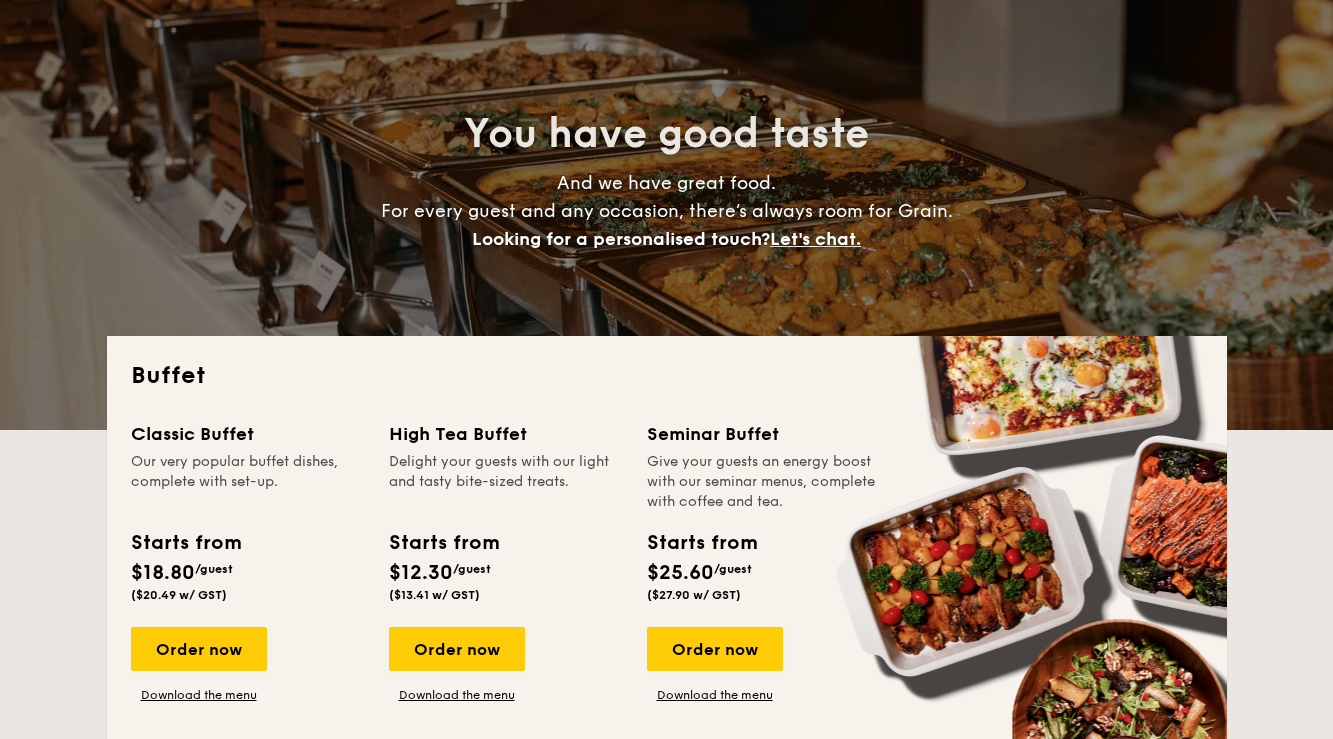 scroll, scrollTop: 312, scrollLeft: 0, axis: vertical 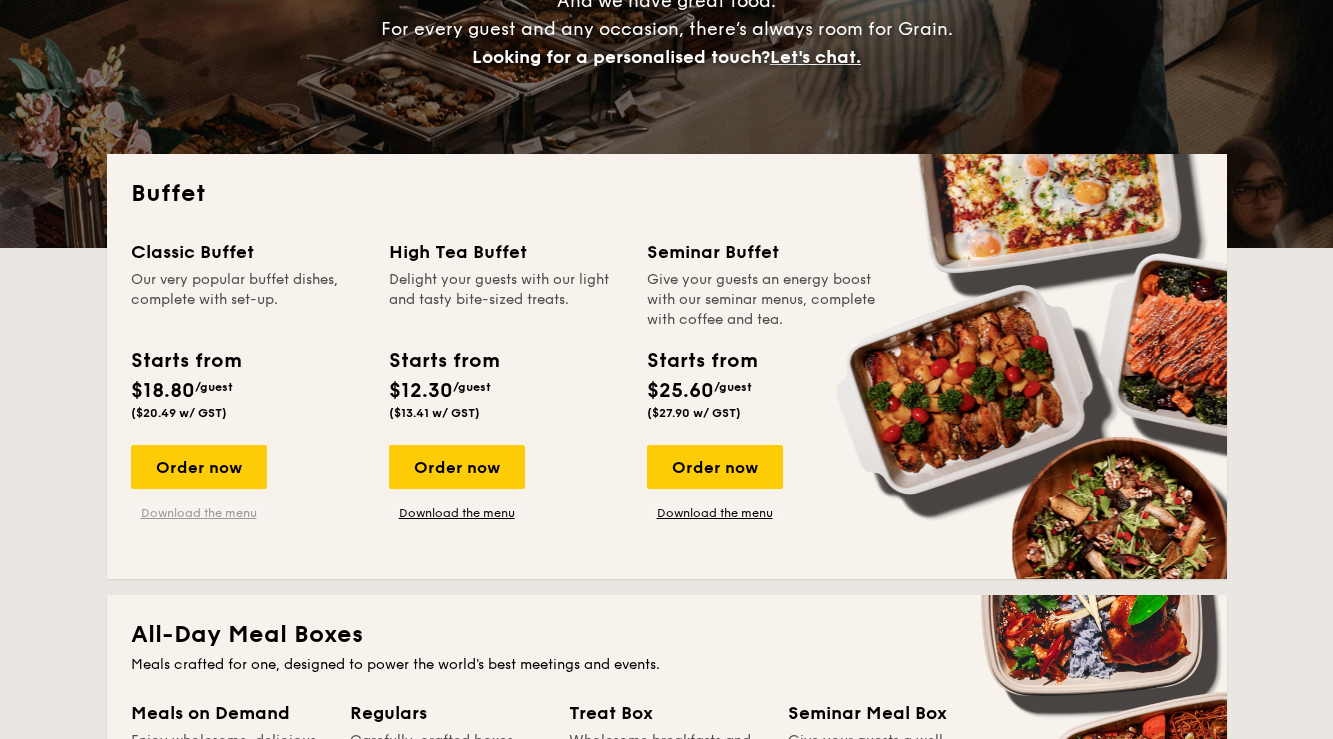 click on "Download the menu" at bounding box center [199, 513] 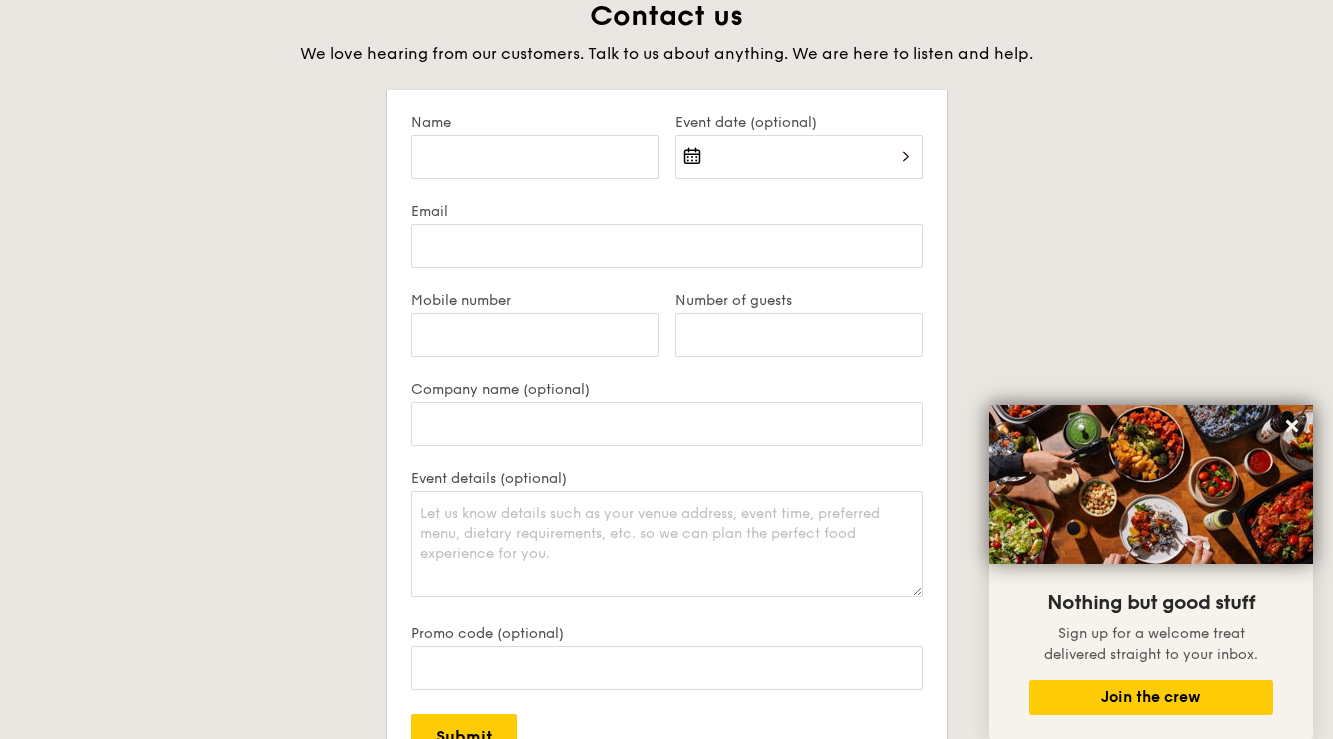 scroll, scrollTop: 3442, scrollLeft: 0, axis: vertical 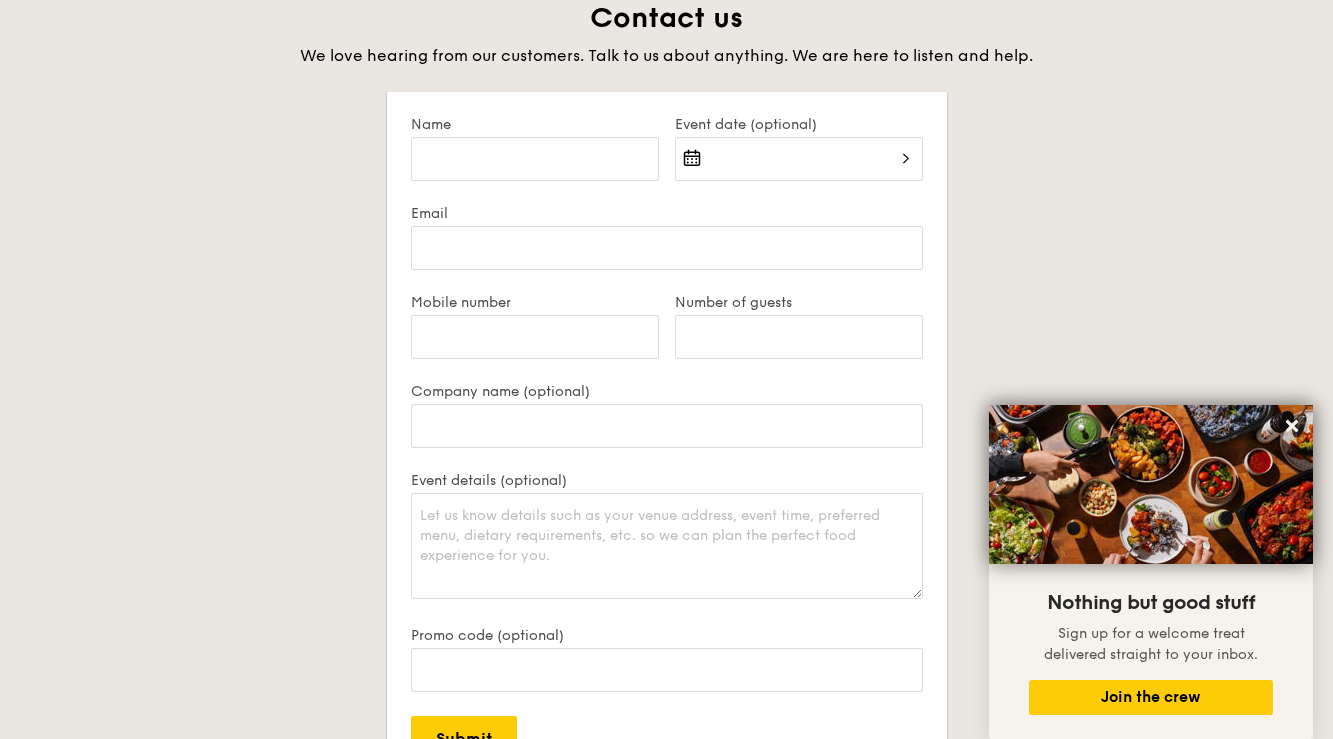 click at bounding box center [799, 171] 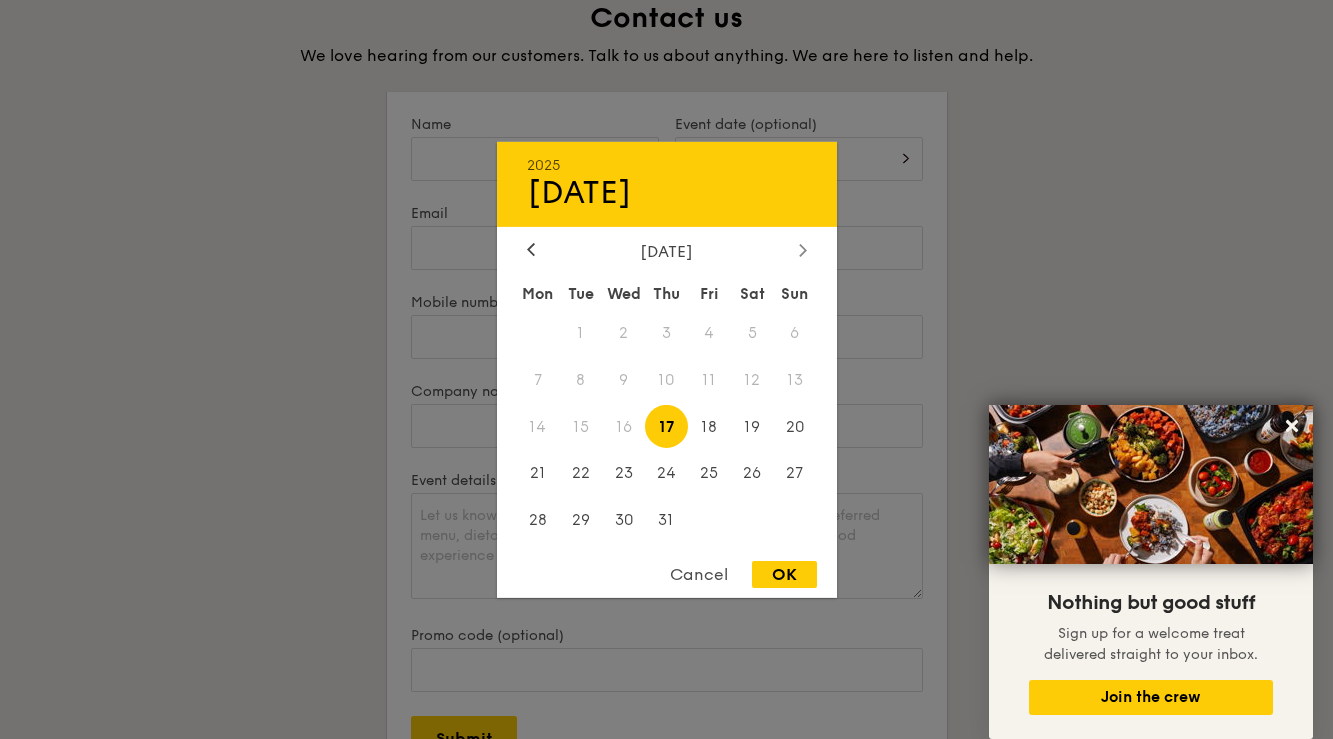click 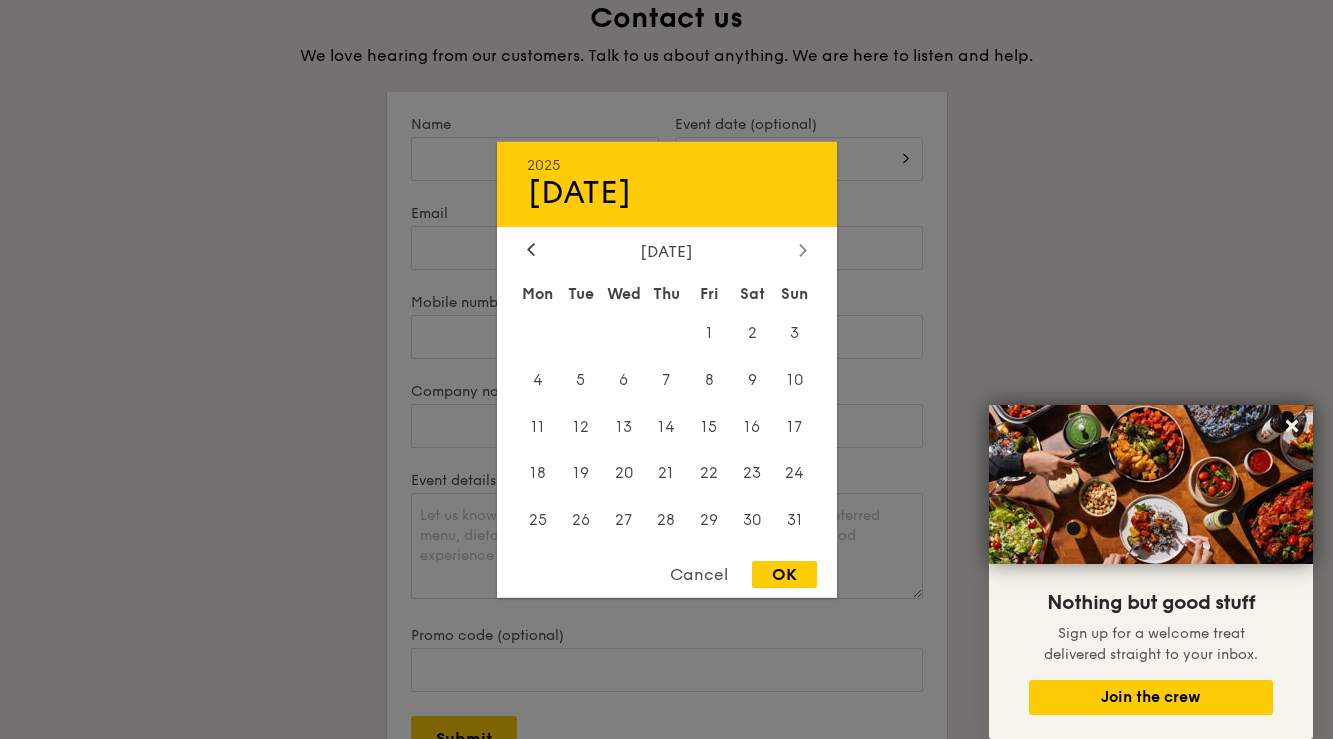 click 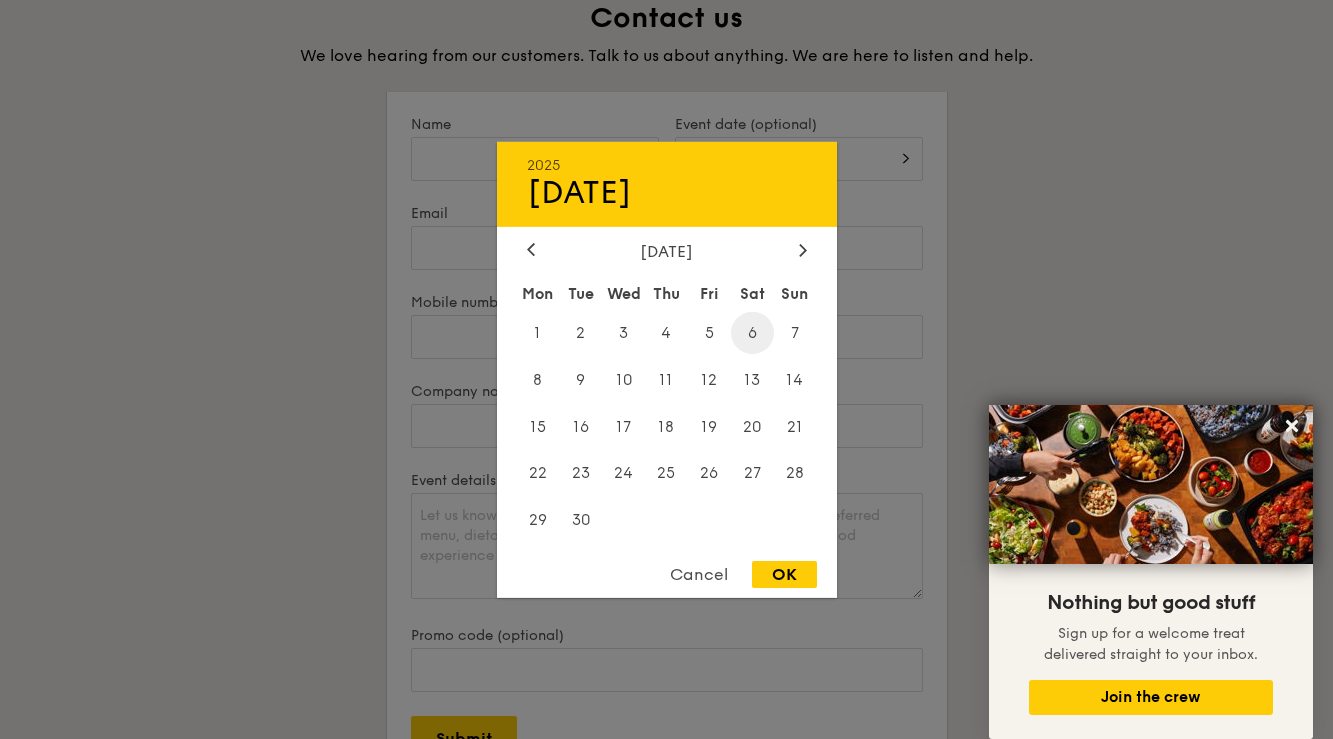 click on "6" at bounding box center (752, 332) 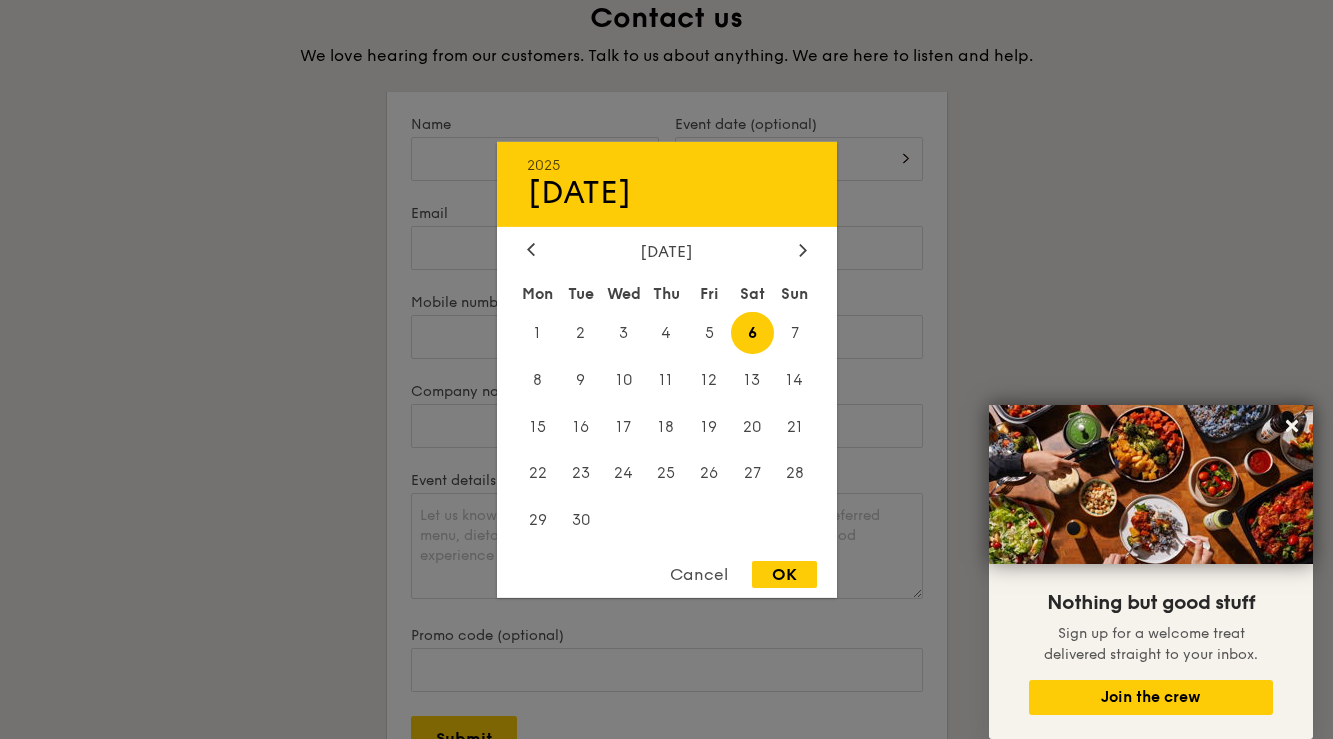 click on "OK" at bounding box center [784, 574] 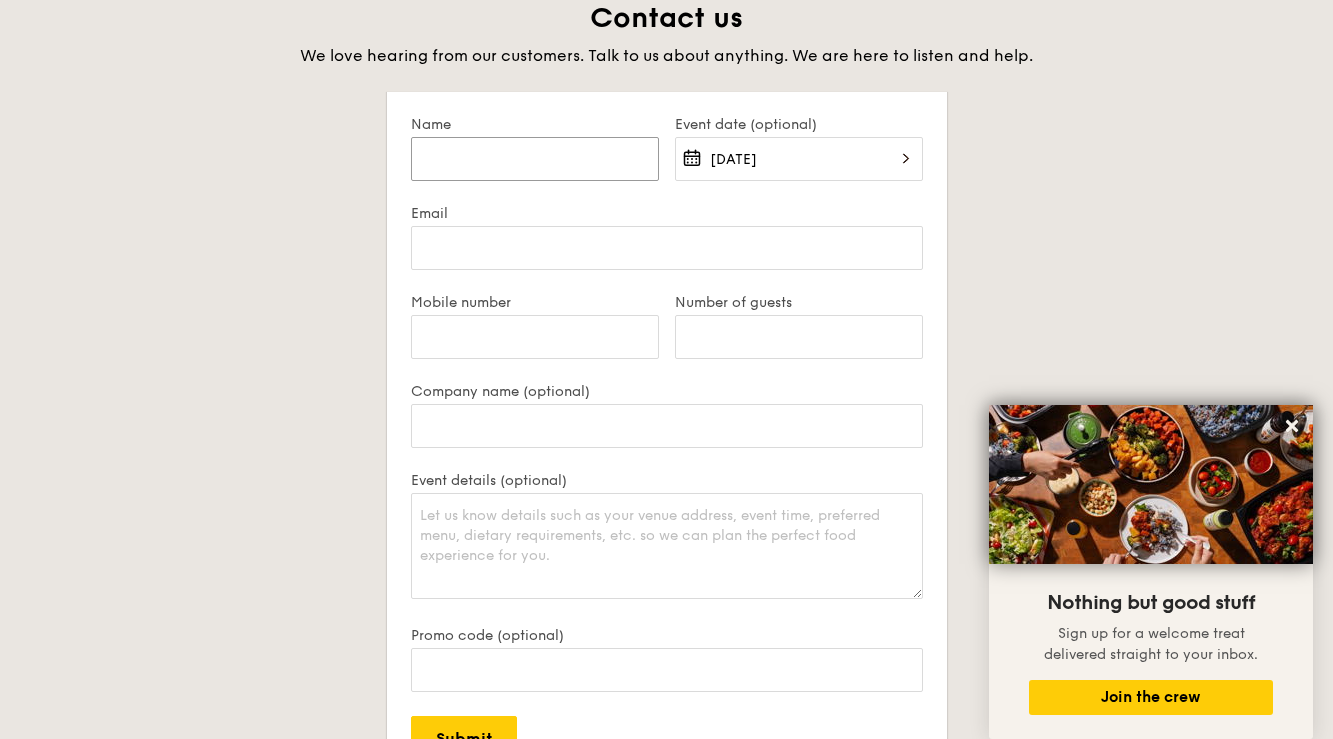 click on "Name" at bounding box center [535, 159] 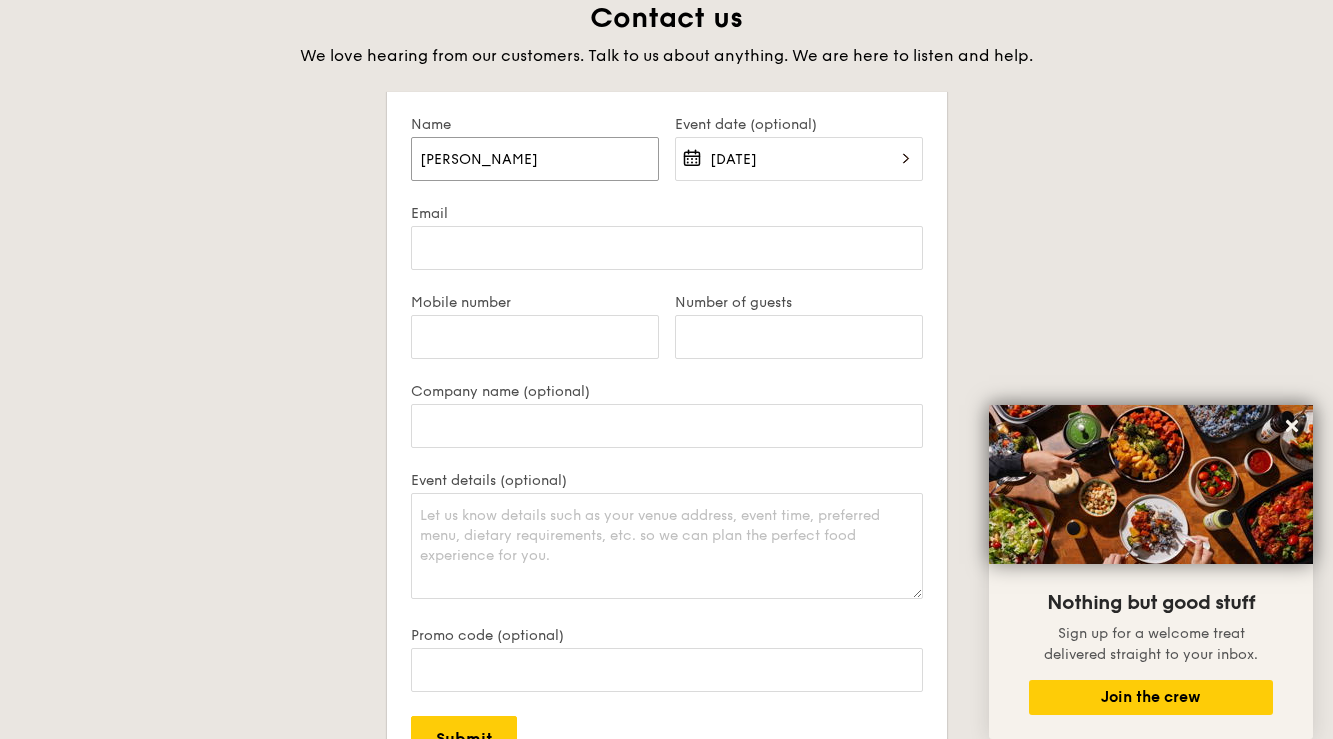 type on "[PERSON_NAME]" 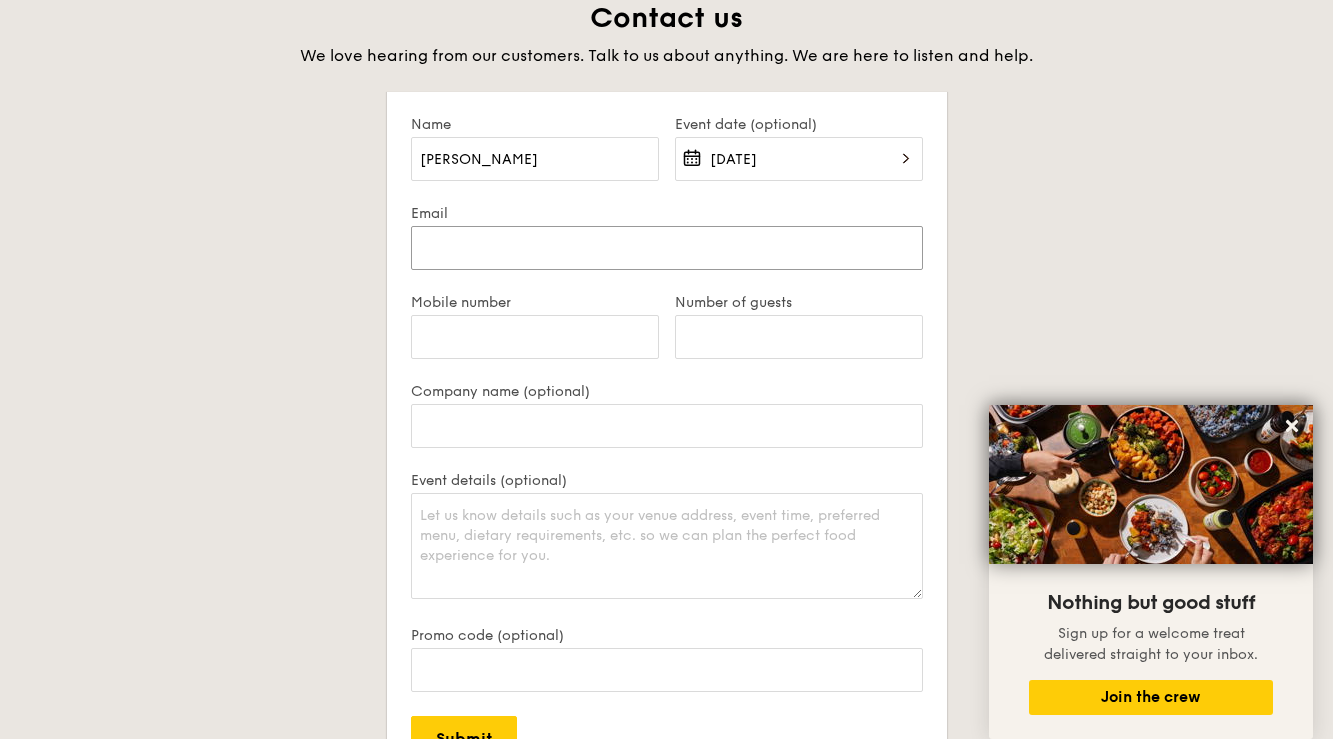 click on "Email" at bounding box center (667, 248) 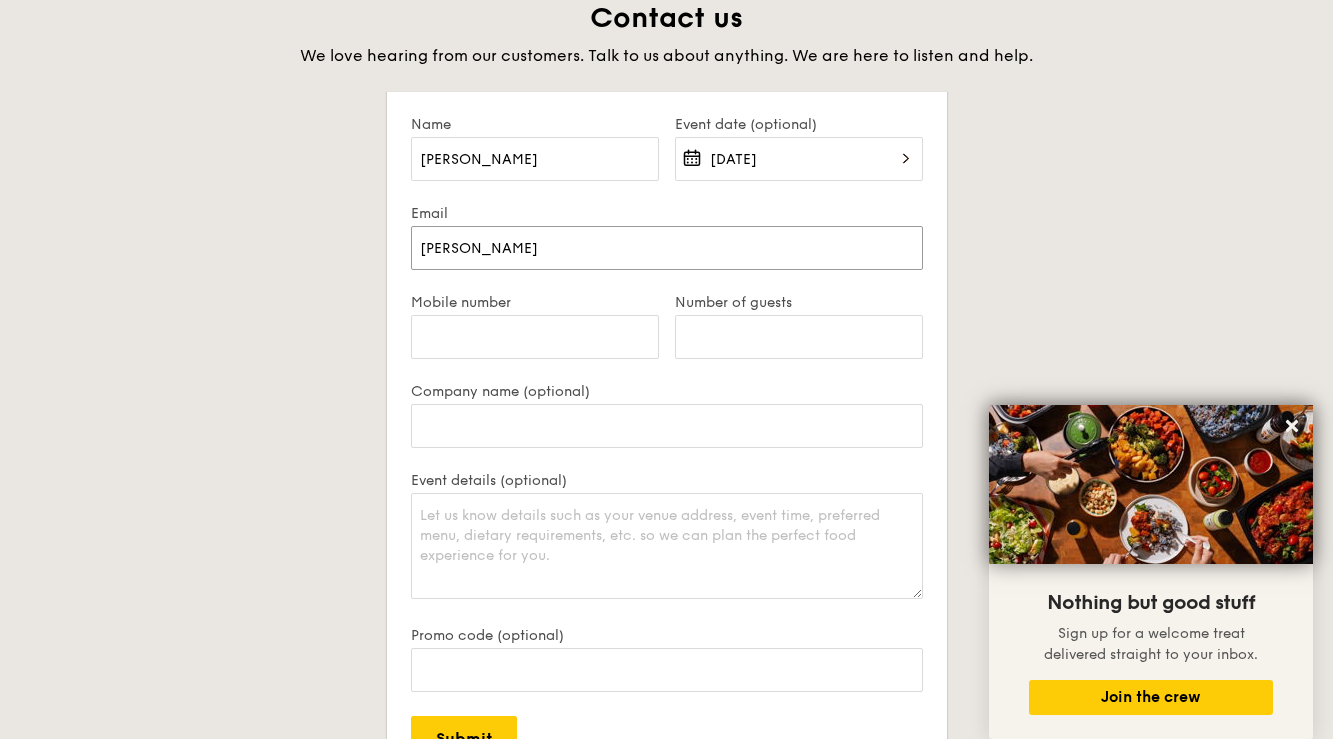 type on "[EMAIL_ADDRESS][DOMAIN_NAME]" 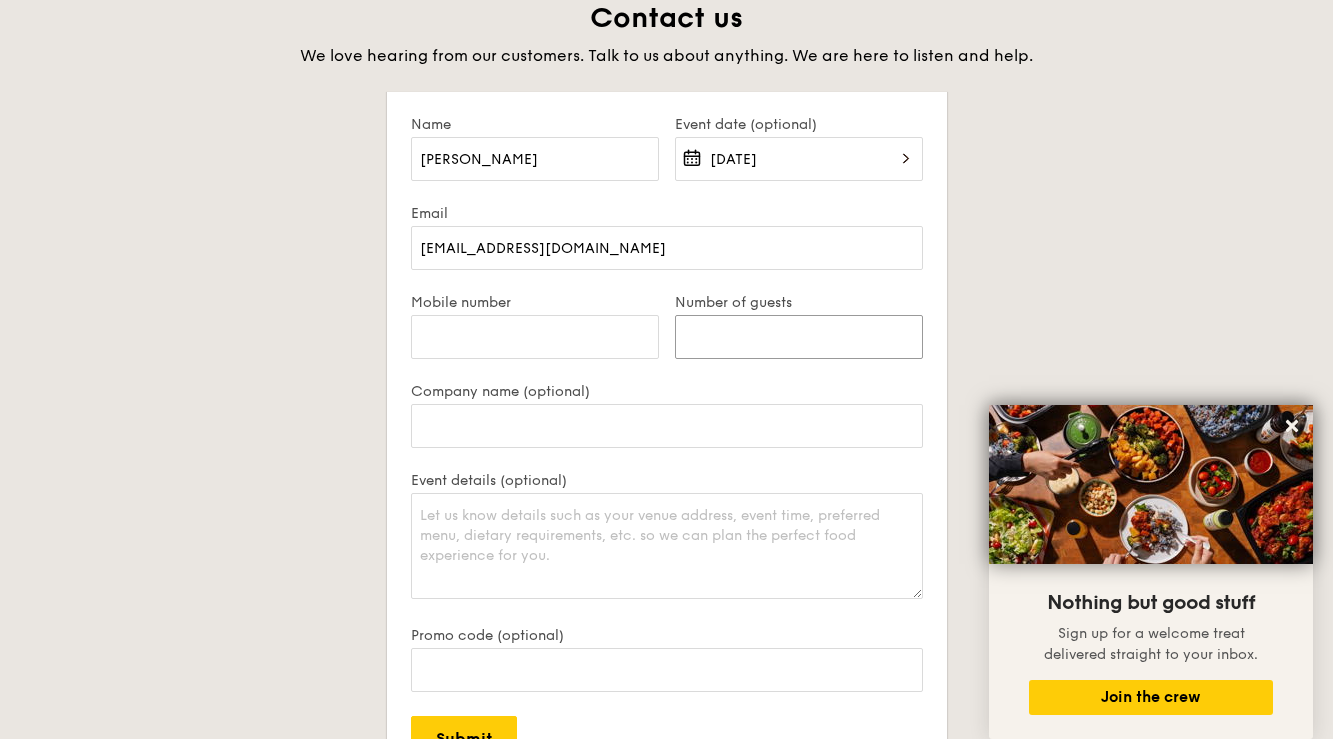 click on "Number of guests" at bounding box center [799, 337] 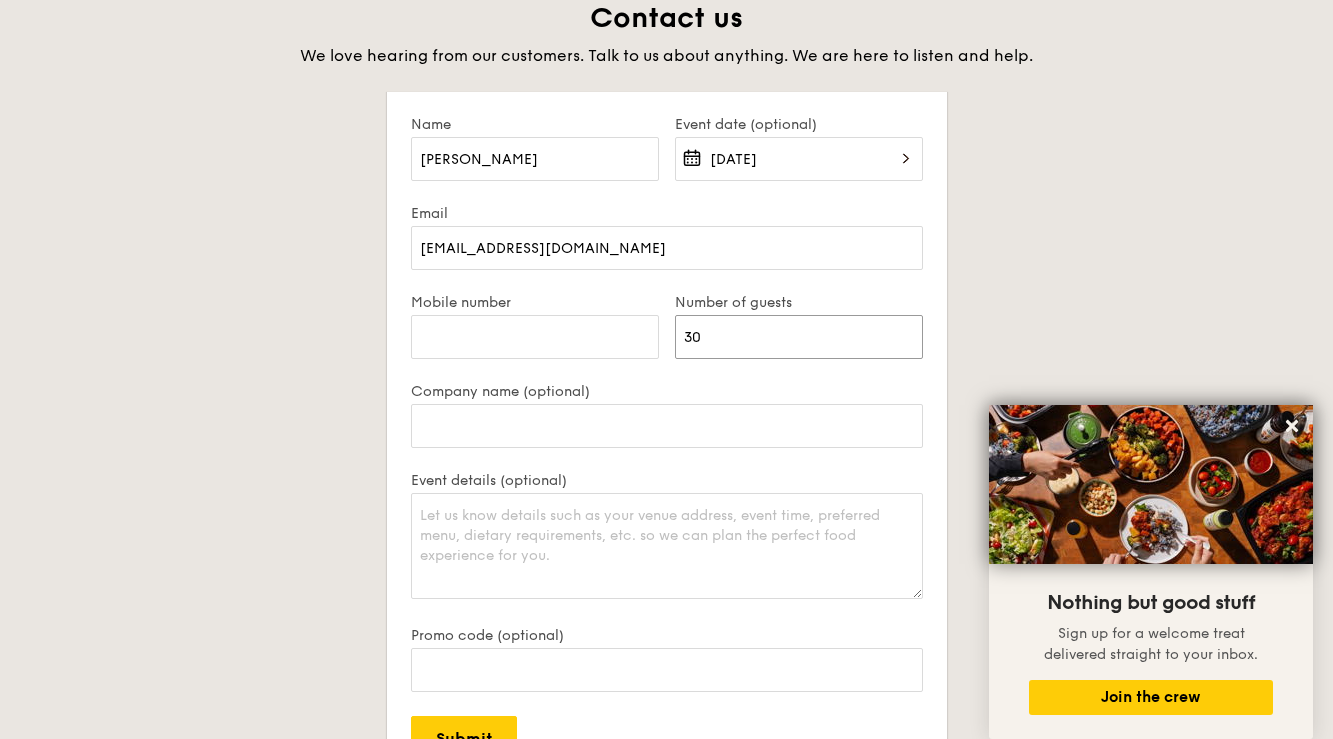 type on "30" 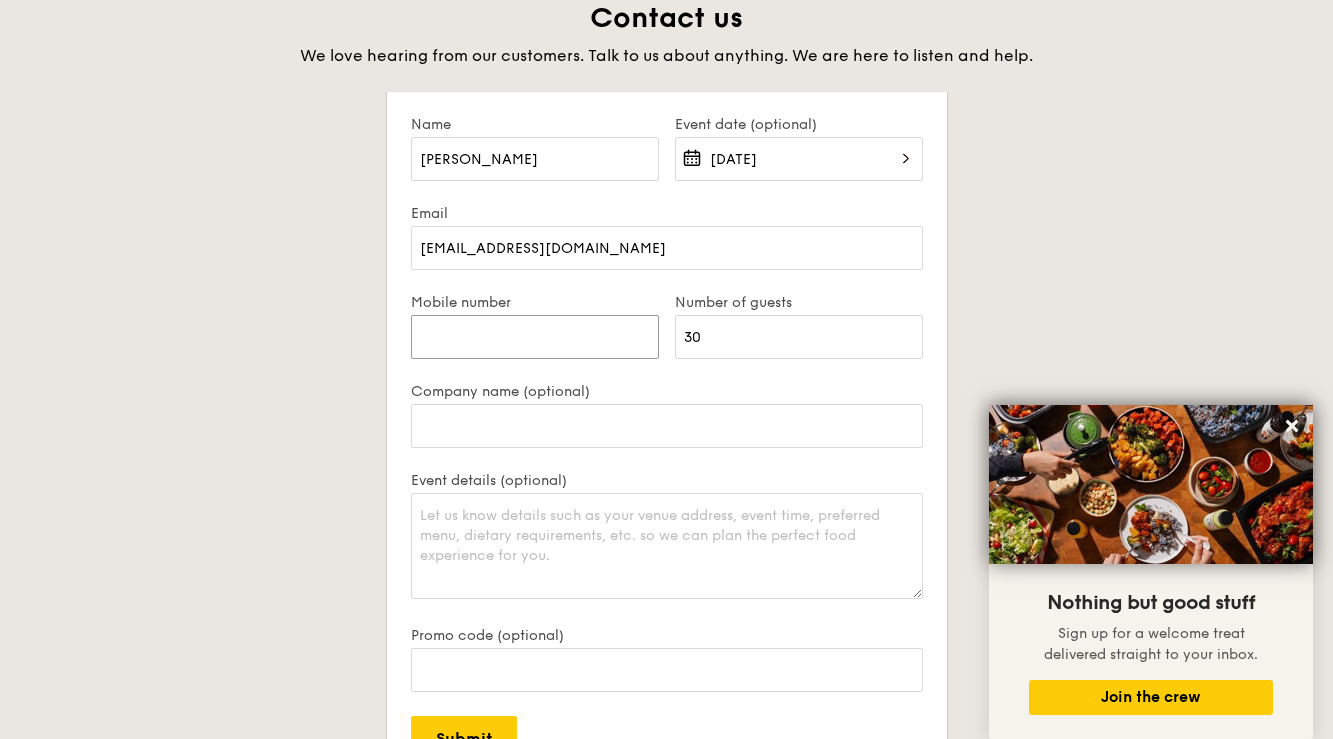 click on "Mobile number" at bounding box center (535, 337) 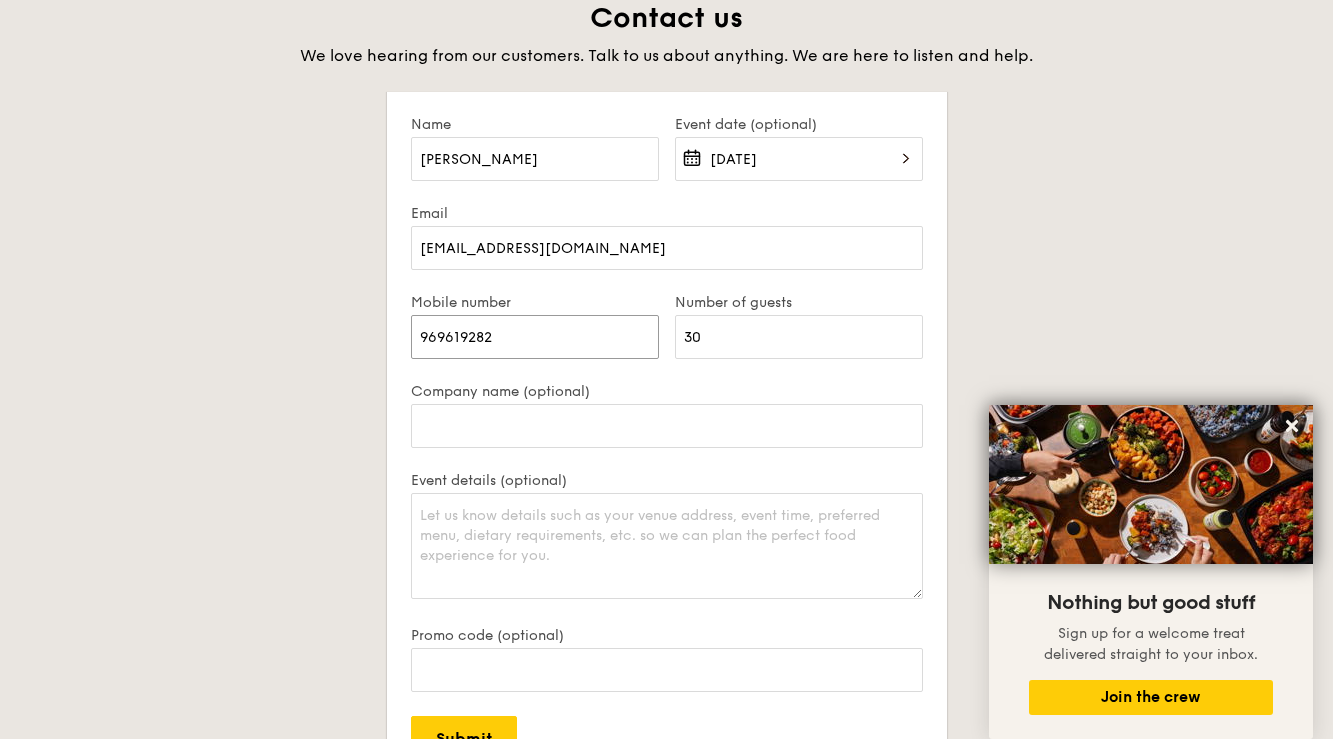 type on "969619282" 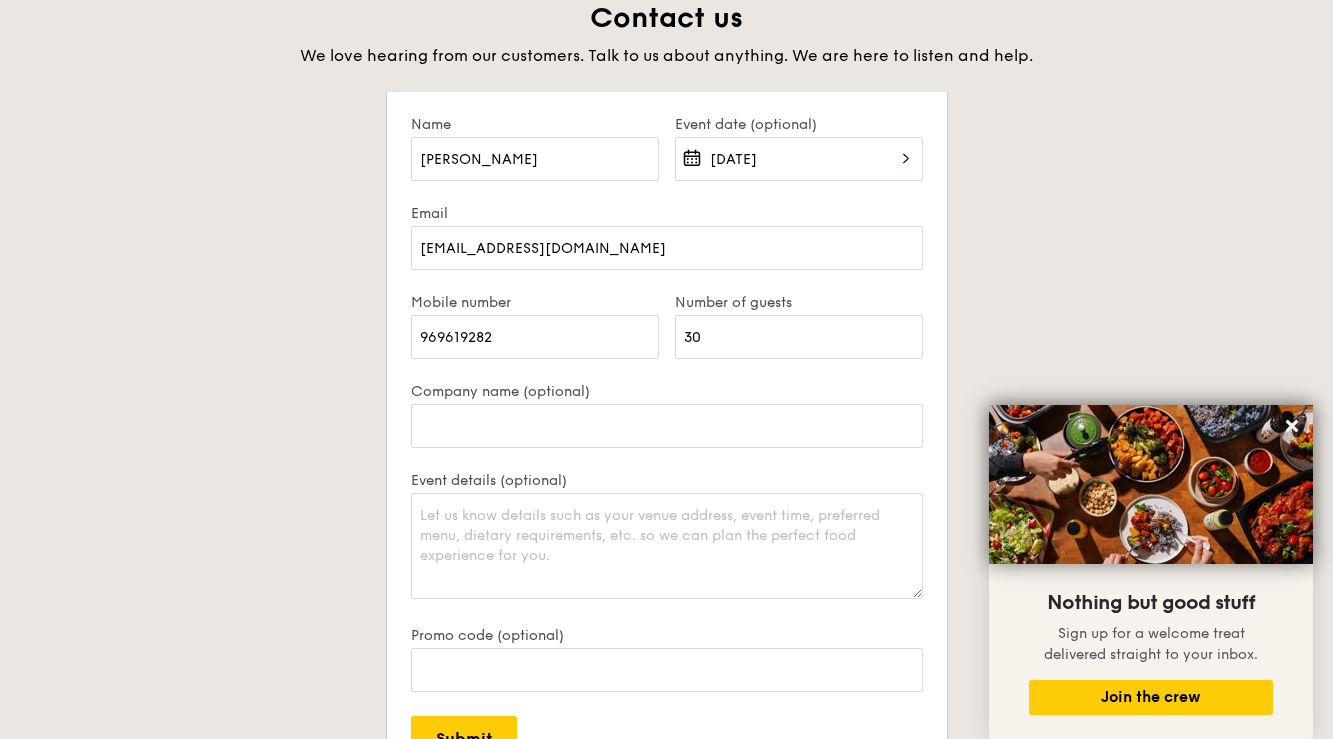 click on "Contact us We love hearing from our customers. Talk to us about anything. We are here to listen and help.
Name
[PERSON_NAME]
Event date (optional)
[DATE]
Email
[EMAIL_ADDRESS][DOMAIN_NAME]
Mobile number
[PHONE_NUMBER]
Number of guests
30
Company name (optional)
Event details (optional)
Promo code (optional)
Submit Need help? Reach us at  [PHONE_NUMBER]  or  [EMAIL_ADDRESS][DOMAIN_NAME] . Our hotlines are open  Mondays to Saturdays. We try to reply quickly, usually within the  working day." at bounding box center (667, 464) 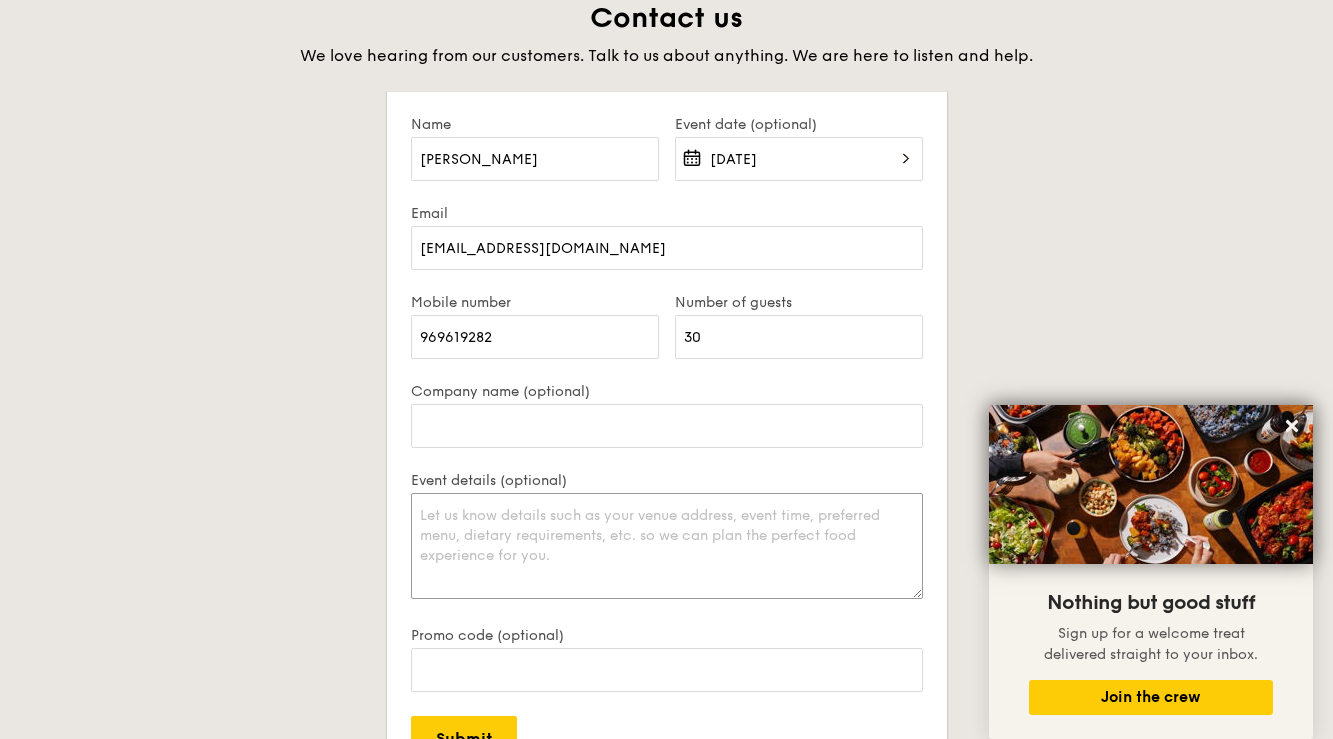 click on "Event details (optional)" at bounding box center [667, 546] 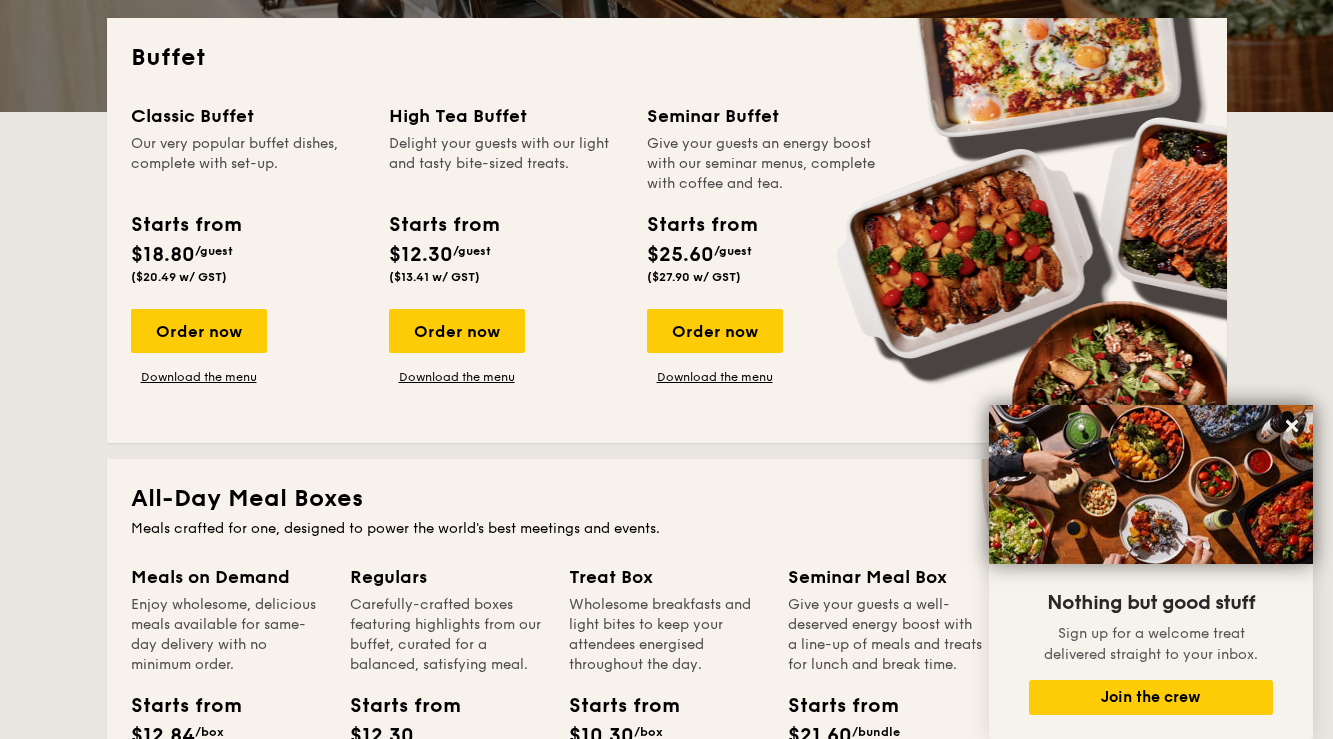 scroll, scrollTop: 442, scrollLeft: 0, axis: vertical 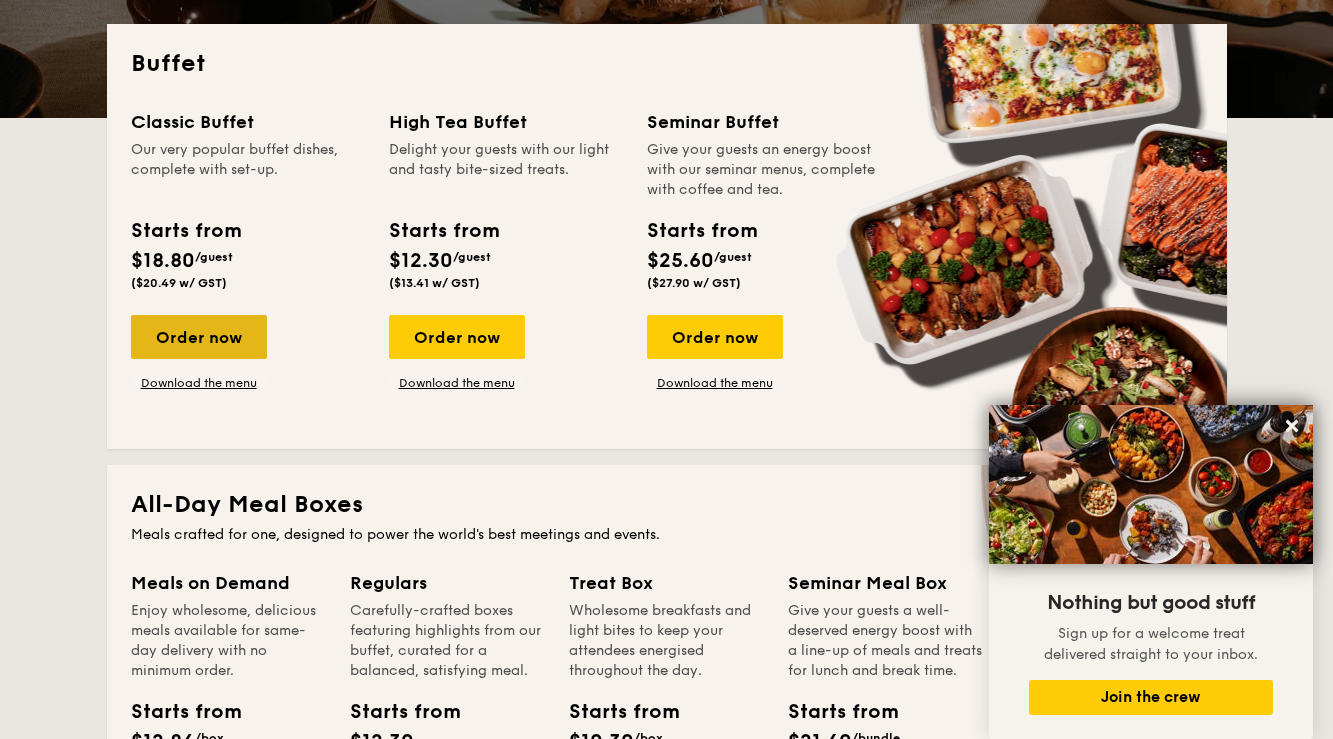 click on "Order now" at bounding box center (199, 337) 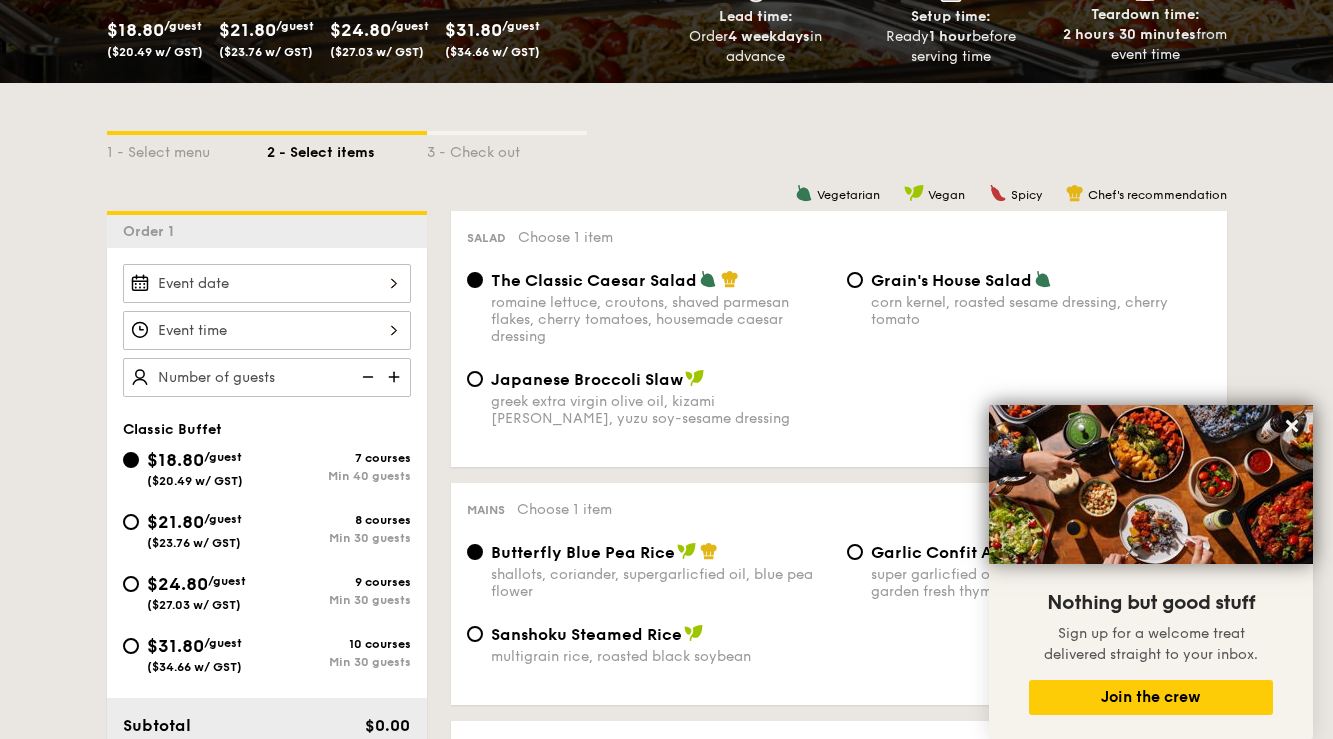 scroll, scrollTop: 377, scrollLeft: 0, axis: vertical 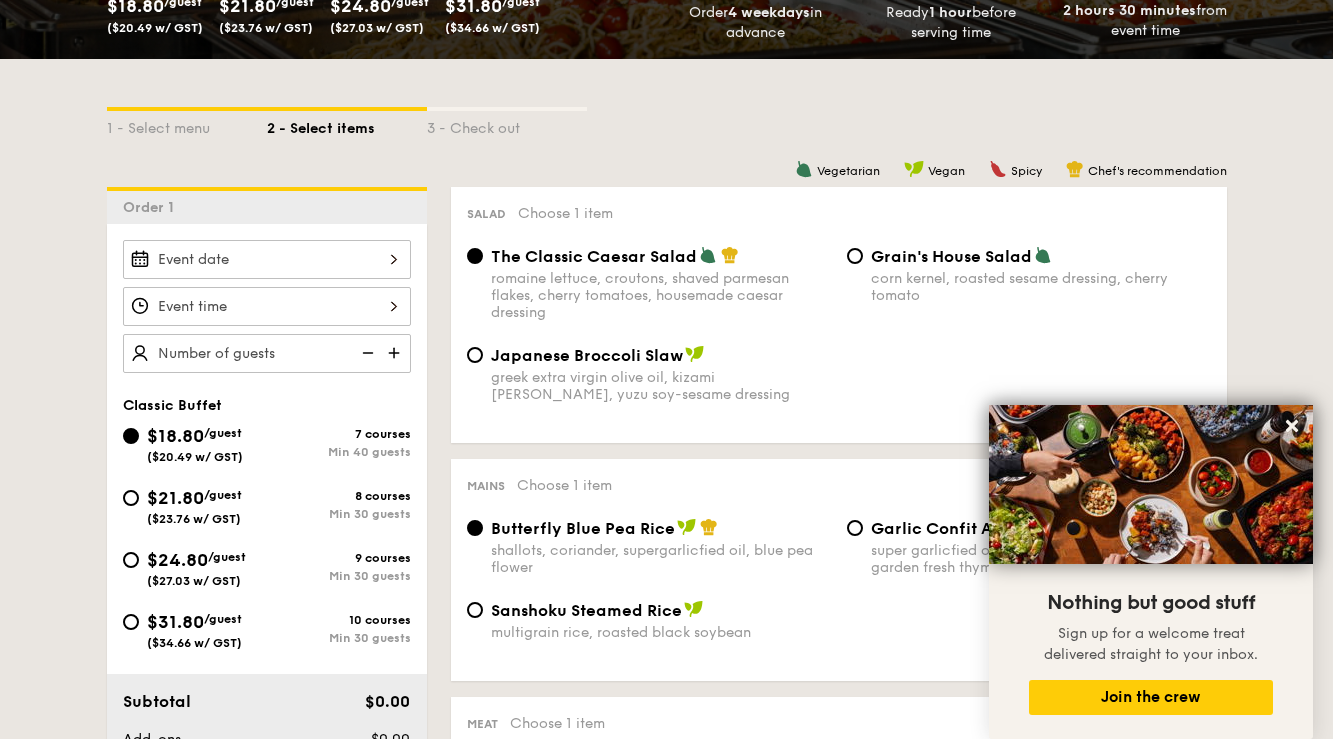 click on "1 - Select menu
2 - Select items
3 - Check out
Order 1
Classic Buffet
$18.80
/guest
($20.49 w/ GST)
7 courses
Min 40 guests
$21.80
/guest
($23.76 w/ GST)
8 courses
Min 30 guests
$24.80
/guest
($27.03 w/ GST)
9 courses
Min 30 guests
$31.80
/guest
($34.66 w/ GST)
10 courses
Min 30 guests
Subtotal
$0.00
Add-ons
$0.00
Delivery fee
$80.00
Total
$80.00
Total (w/ GST)
$87.20
+ Add another order
Go to checkout
+ Add another order
Vegetarian Vegan 0" at bounding box center (666, 1315) 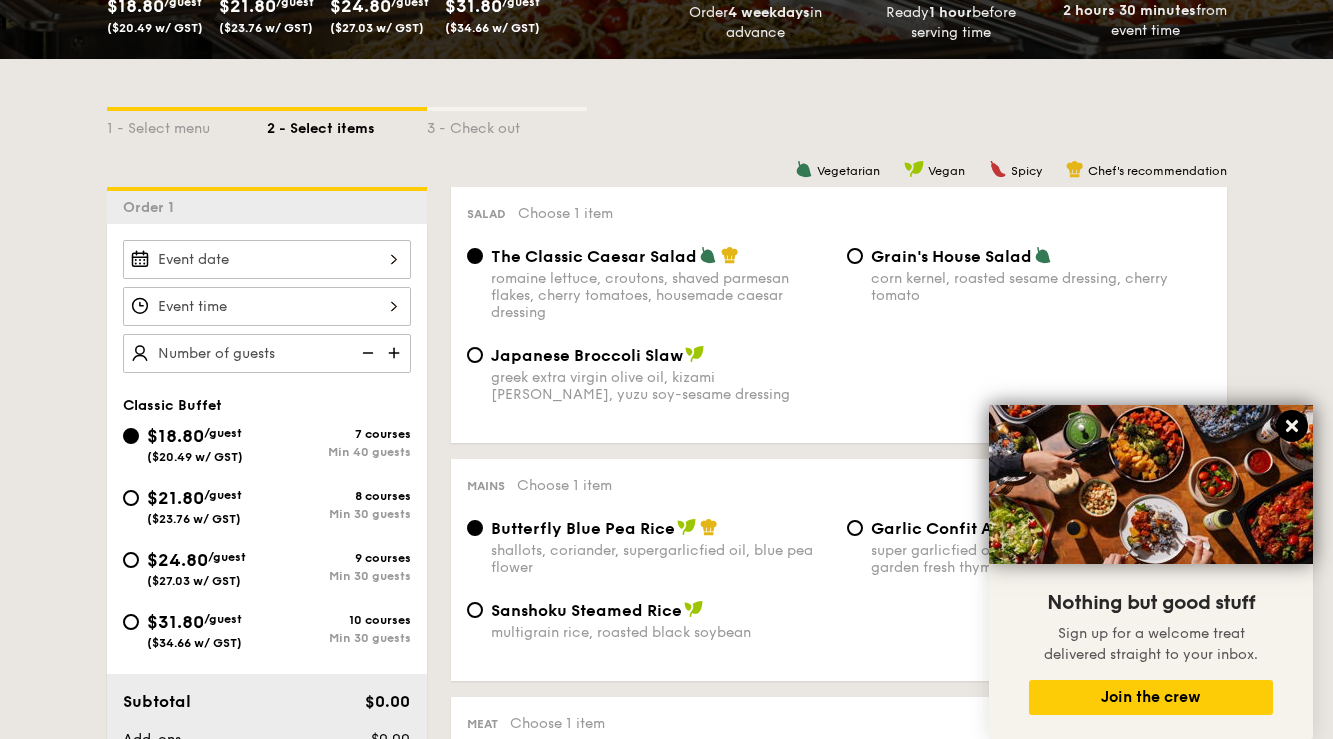 click 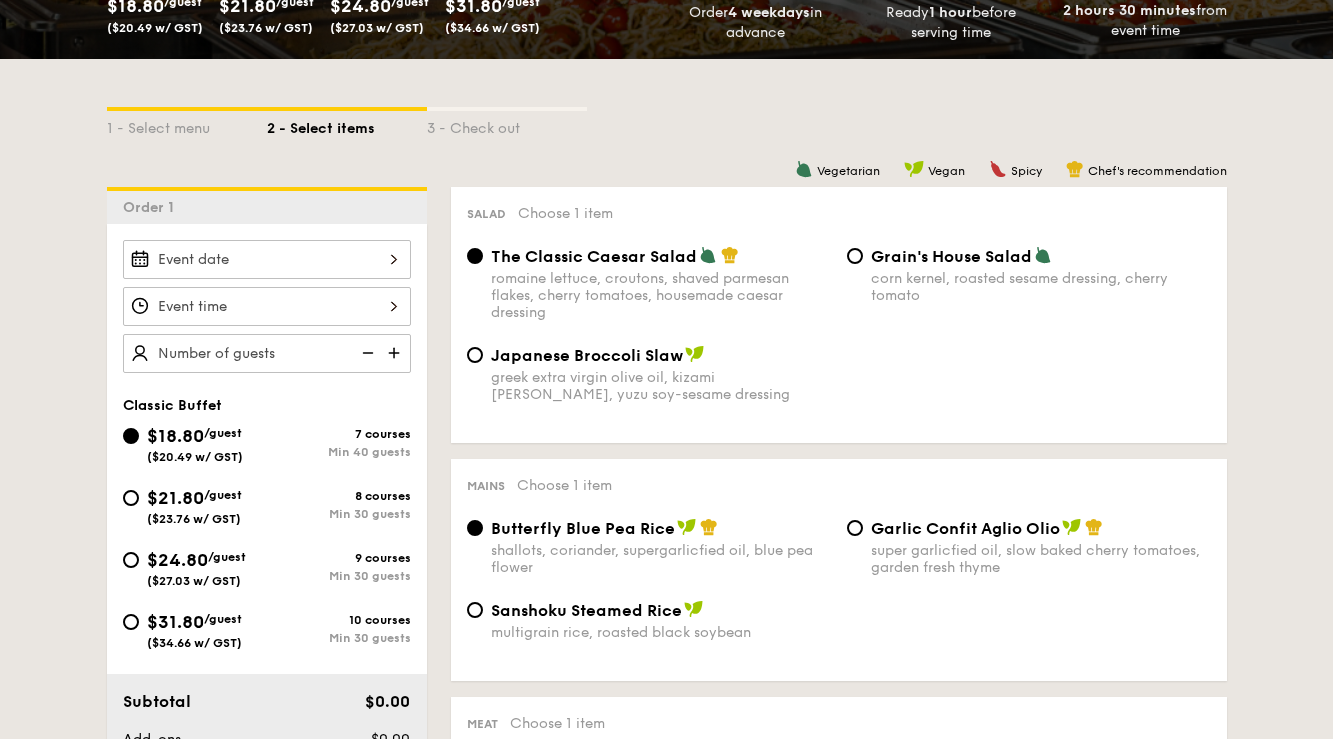 click on "Salad
Choose 1 item
The Classic Caesar Salad romaine lettuce, croutons, shaved parmesan flakes, cherry tomatoes, housemade caesar dressing Grain's House Salad corn kernel, roasted sesame dressing, cherry tomato Japanese Broccoli Slaw greek extra virgin olive oil, kizami [PERSON_NAME], yuzu soy-sesame dressing" at bounding box center [839, 315] 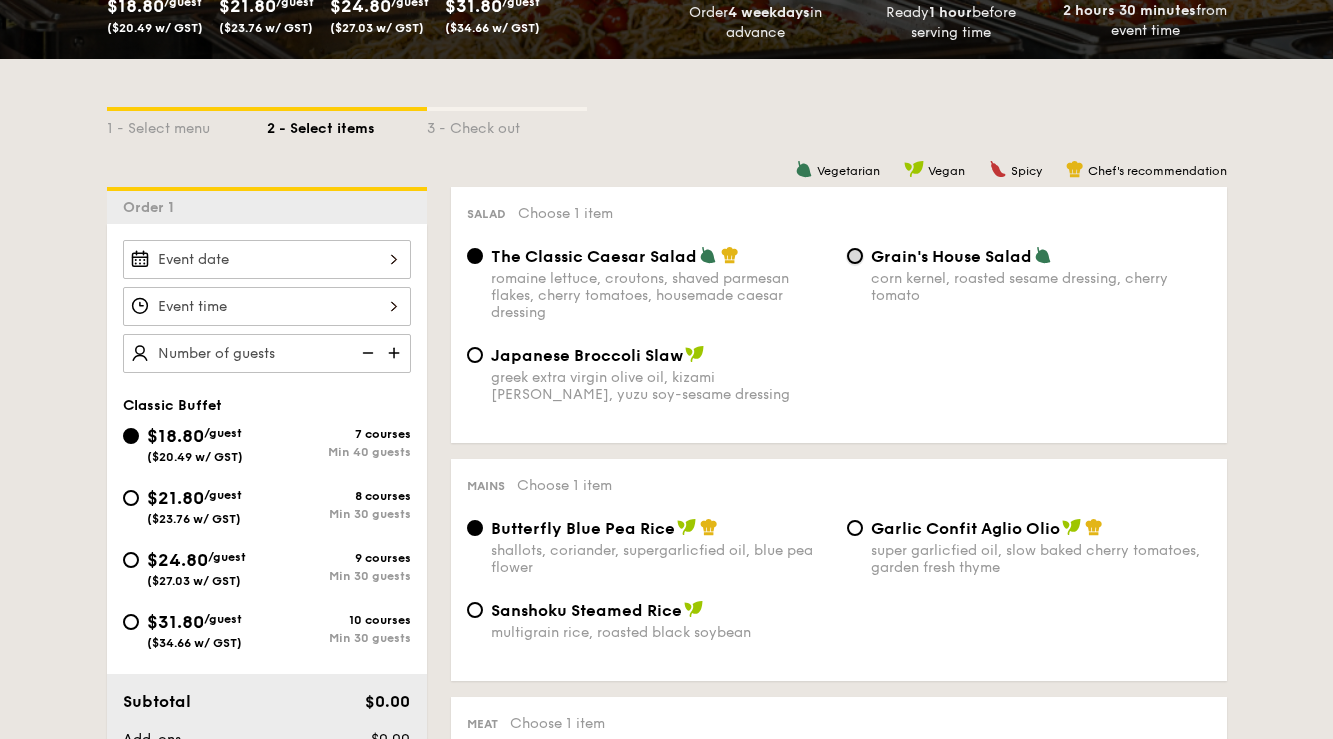 click on "Grain's House Salad corn kernel, roasted sesame dressing, cherry tomato" at bounding box center [855, 256] 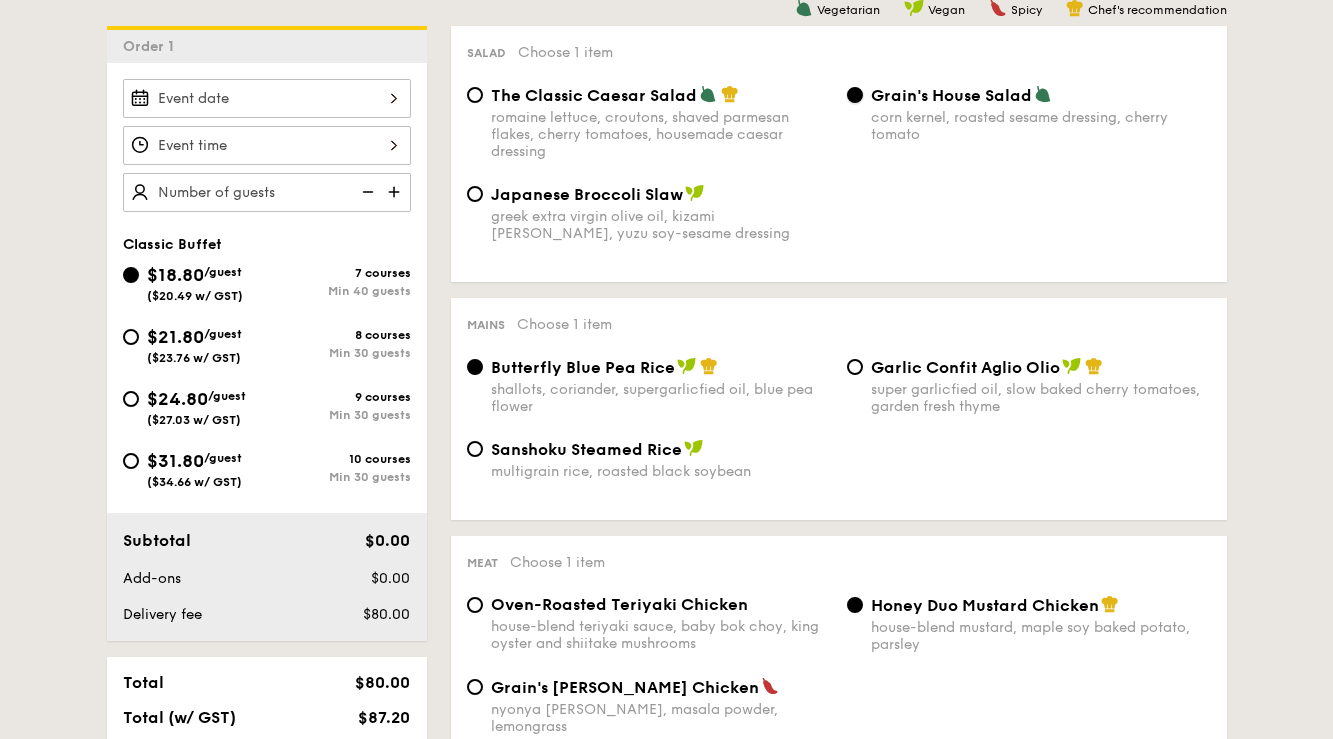 scroll, scrollTop: 593, scrollLeft: 0, axis: vertical 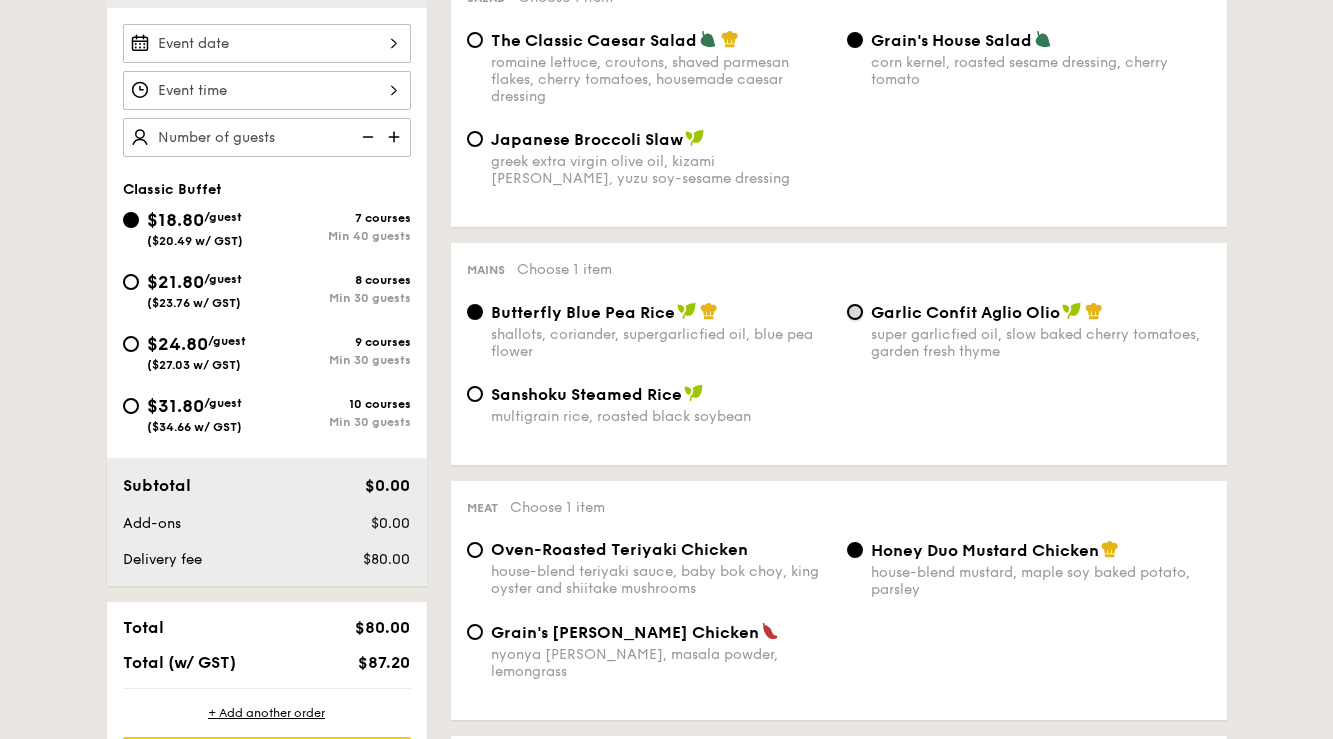 click on "Garlic Confit Aglio Olio super garlicfied oil, slow baked cherry tomatoes, garden fresh thyme" at bounding box center [855, 312] 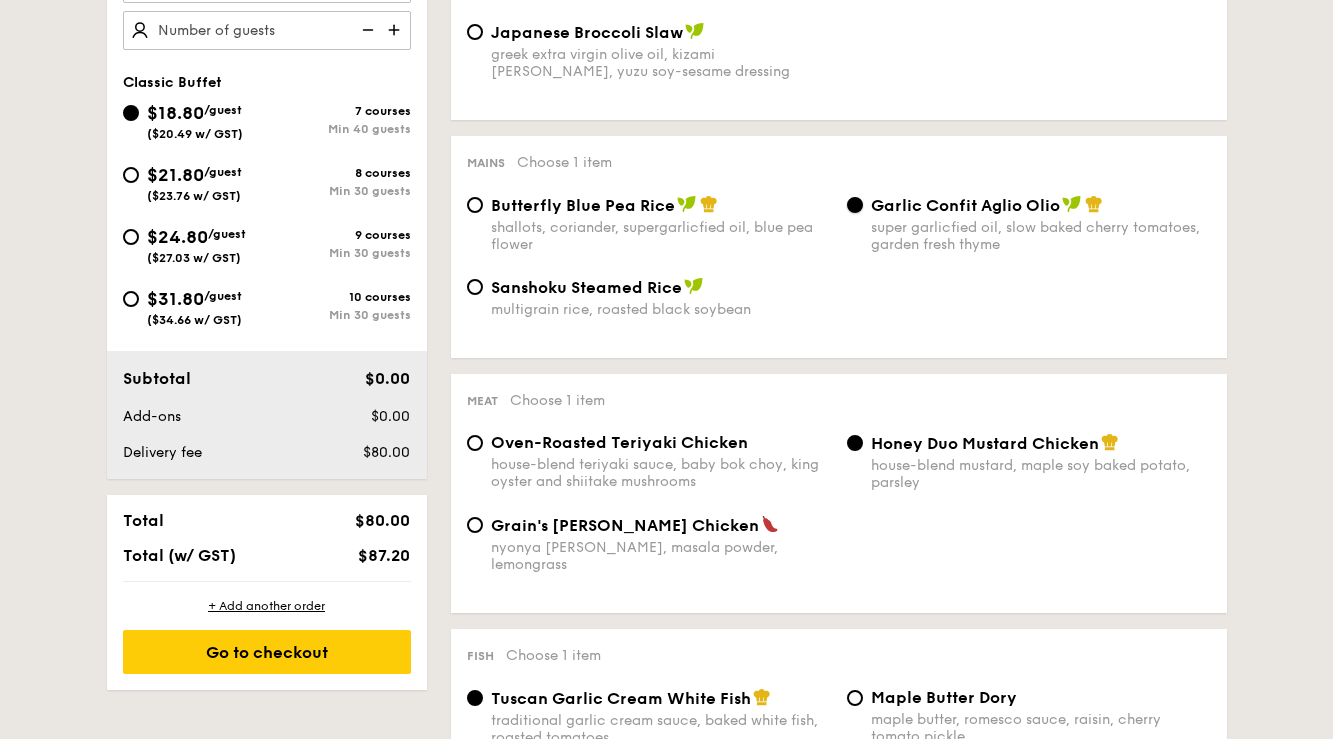 scroll, scrollTop: 706, scrollLeft: 0, axis: vertical 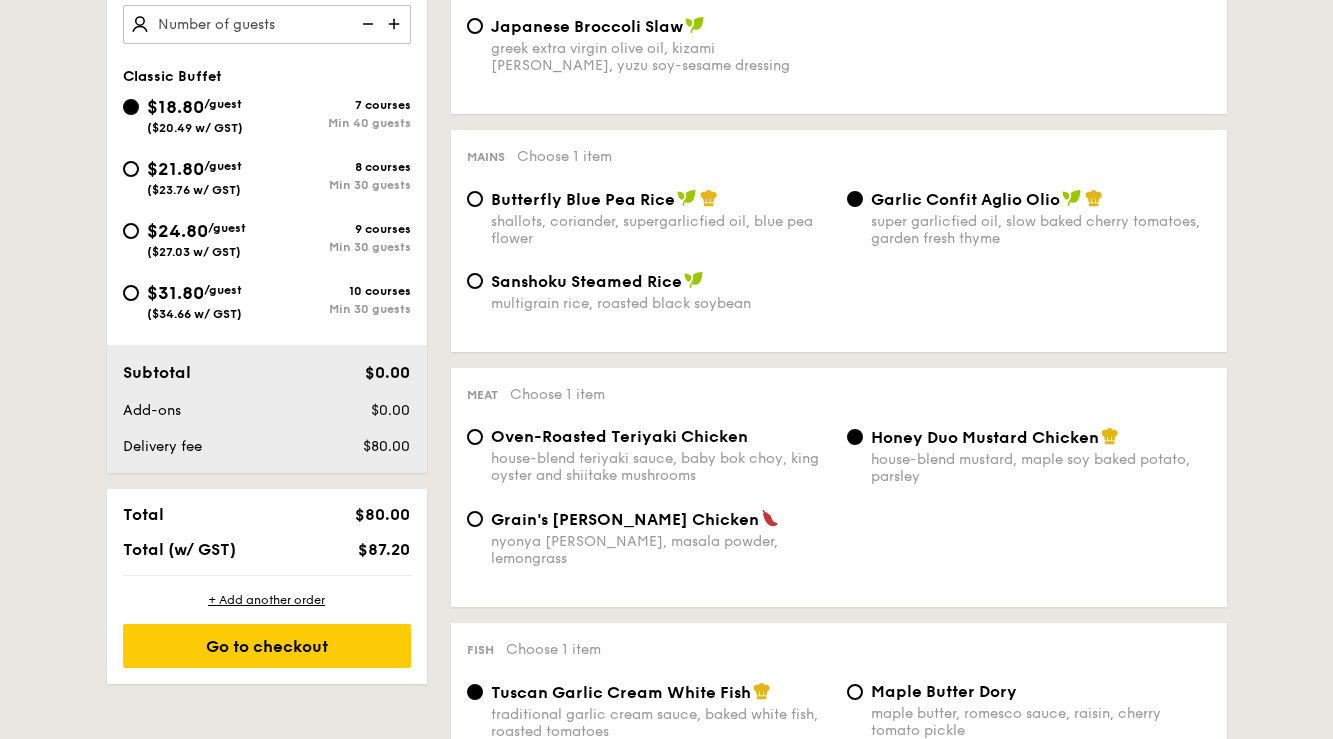 click on "house-blend teriyaki sauce, baby bok choy, king oyster and shiitake mushrooms" at bounding box center (661, 467) 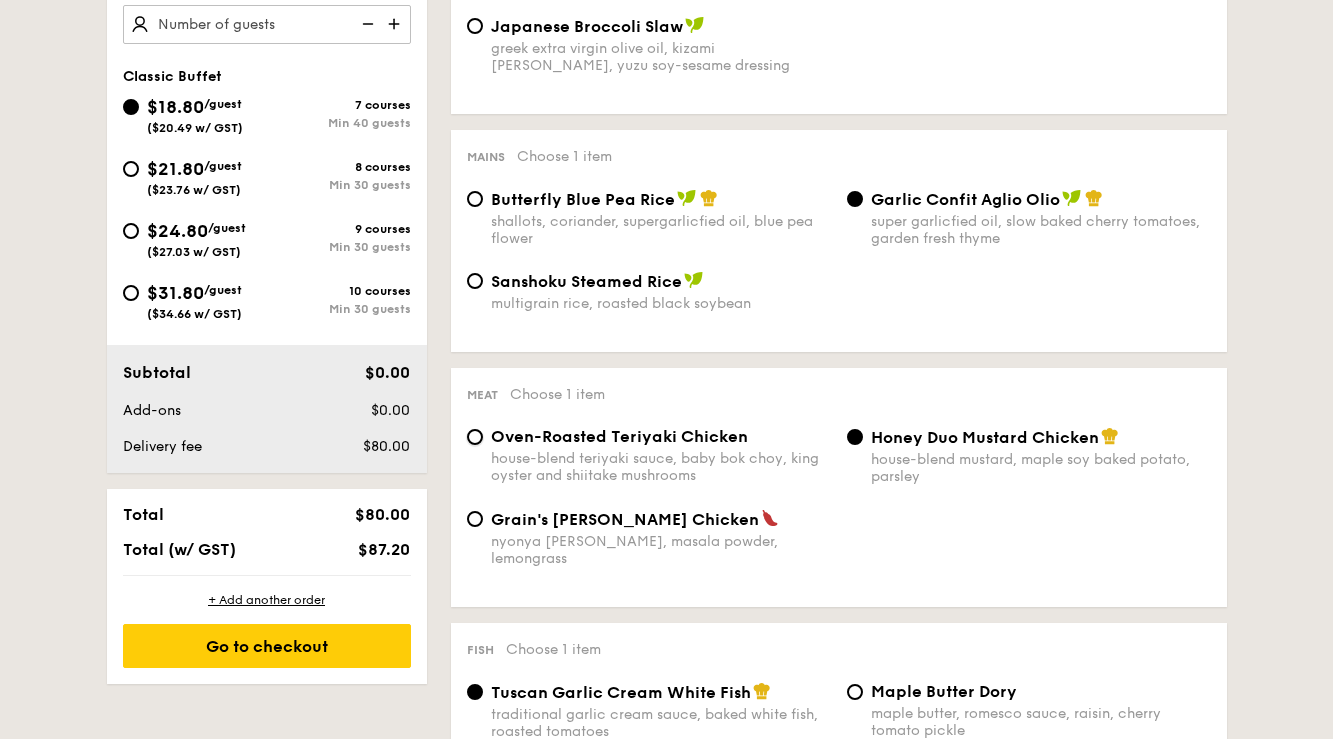 click on "Oven-Roasted Teriyaki Chicken house-blend teriyaki sauce, baby bok choy, king oyster and shiitake mushrooms" at bounding box center [475, 437] 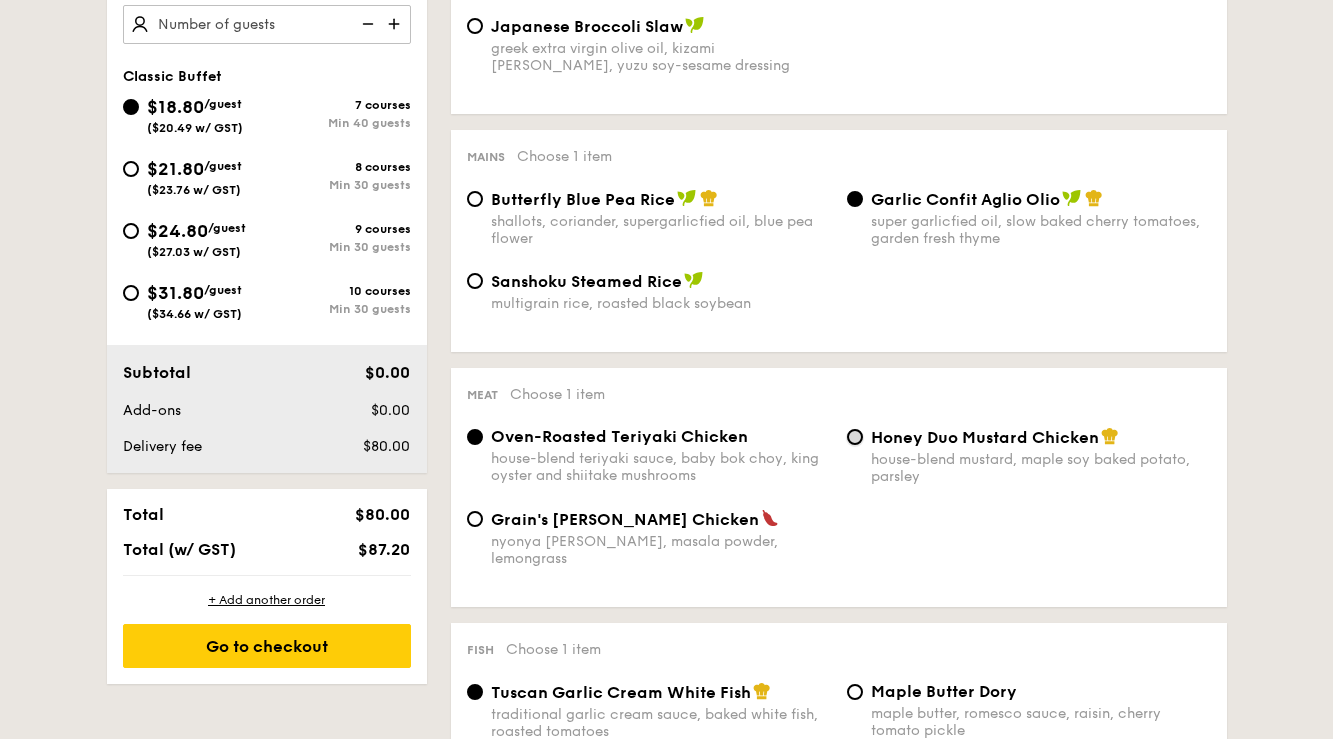 click on "Honey Duo Mustard Chicken house-blend mustard, maple soy baked potato, parsley" at bounding box center [855, 437] 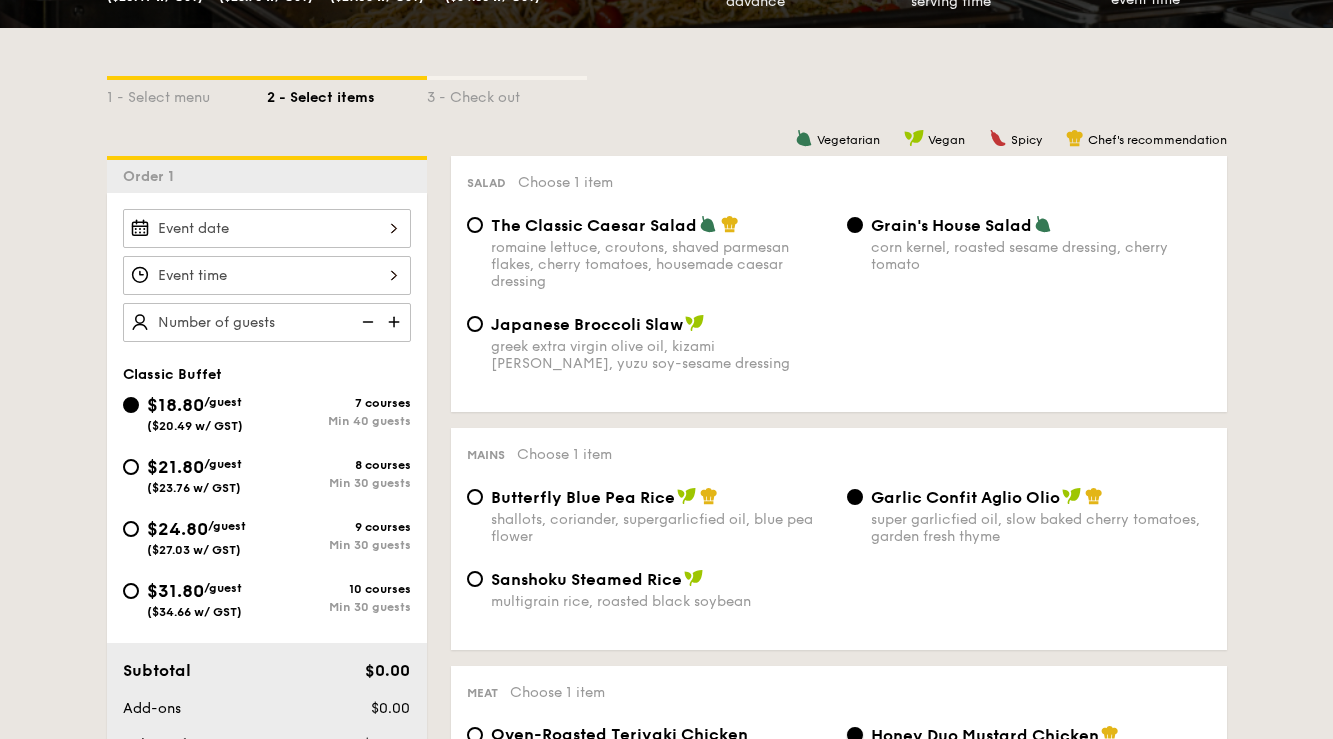 scroll, scrollTop: 472, scrollLeft: 0, axis: vertical 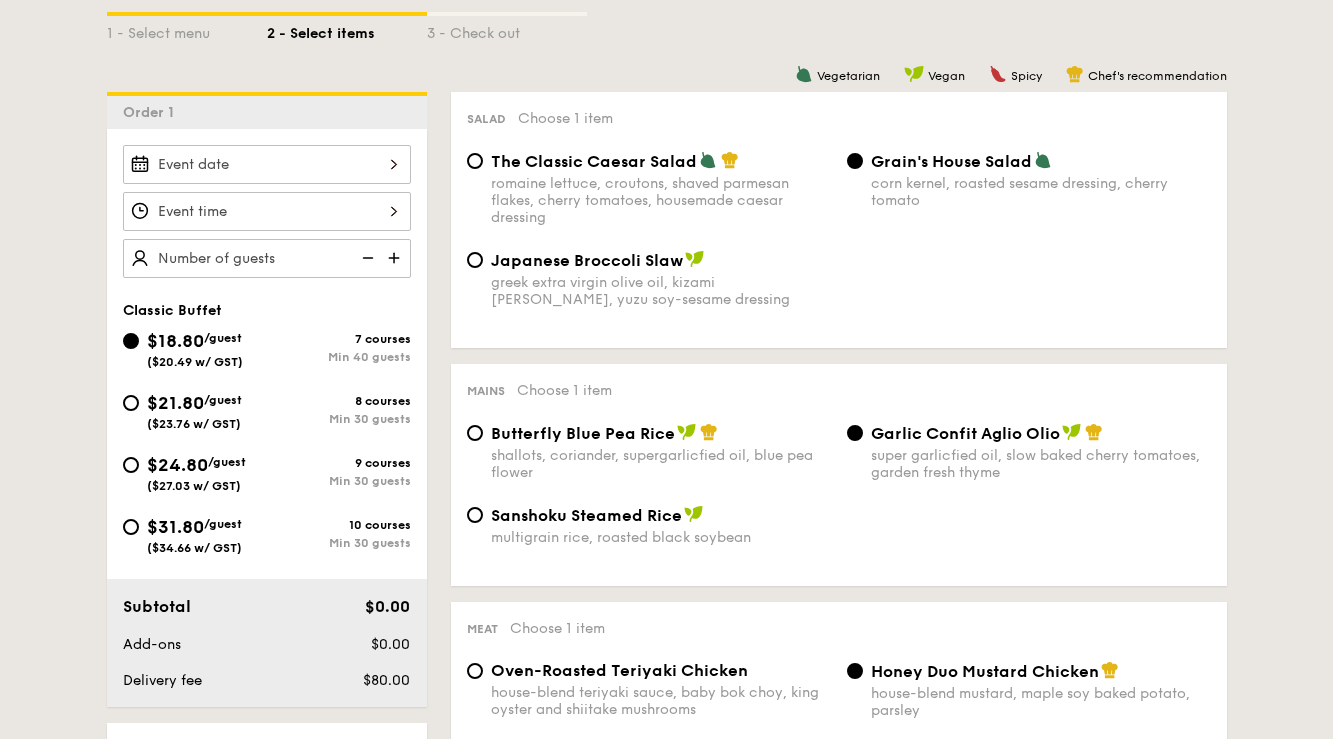 click on "/guest" at bounding box center (223, 400) 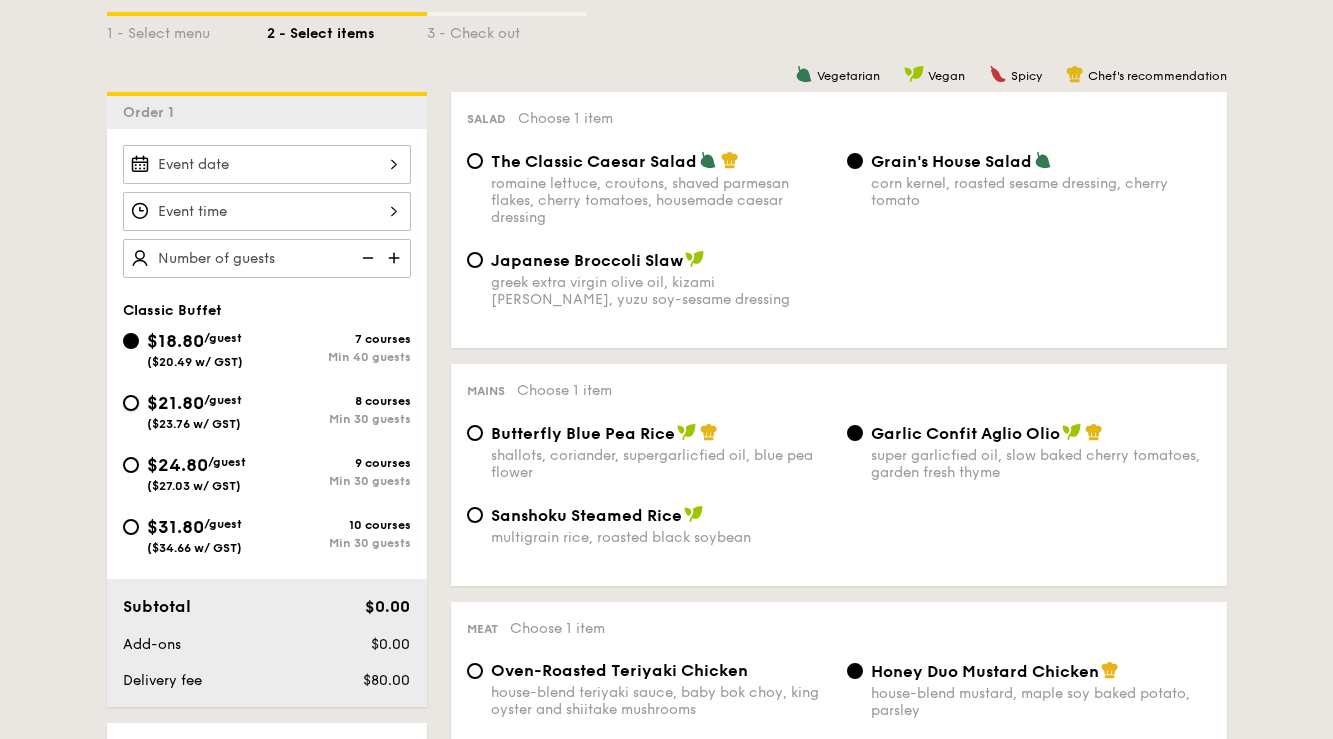 click on "$21.80
/guest
($23.76 w/ GST)
8 courses
Min 30 guests" at bounding box center [131, 403] 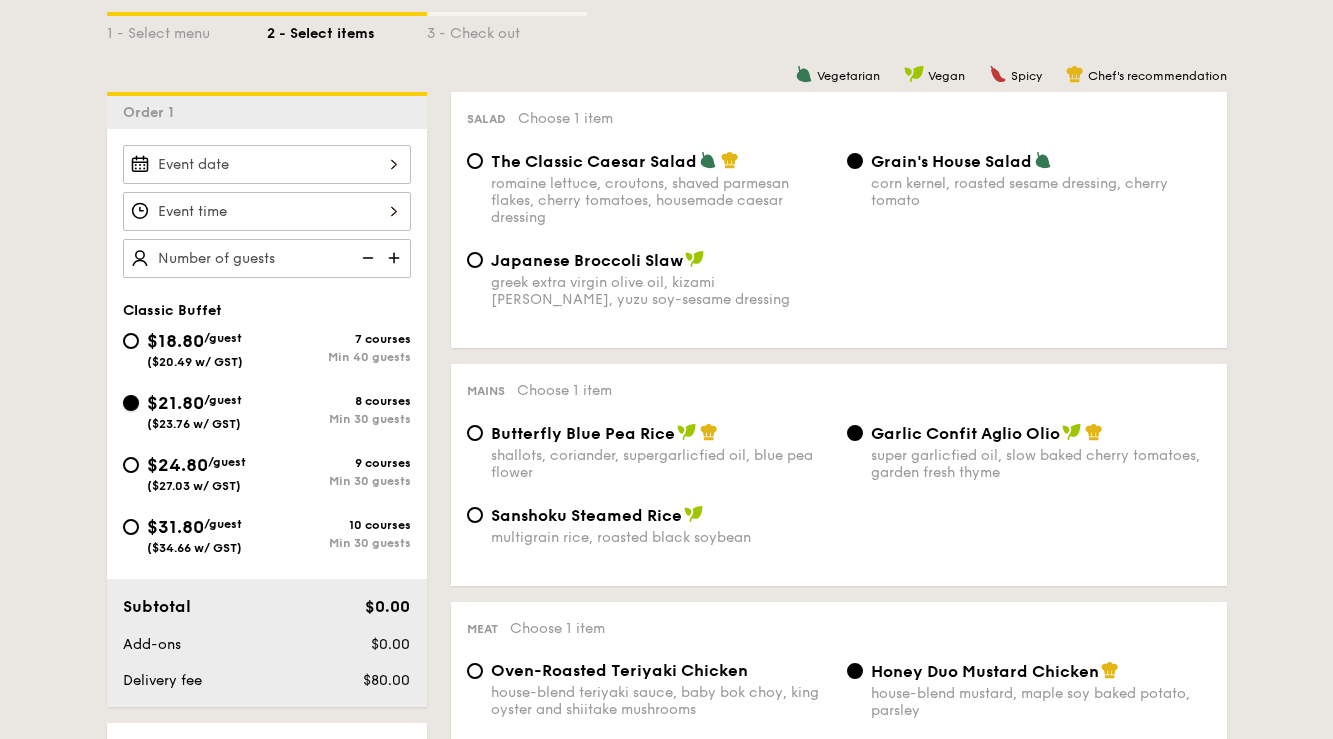 radio on "true" 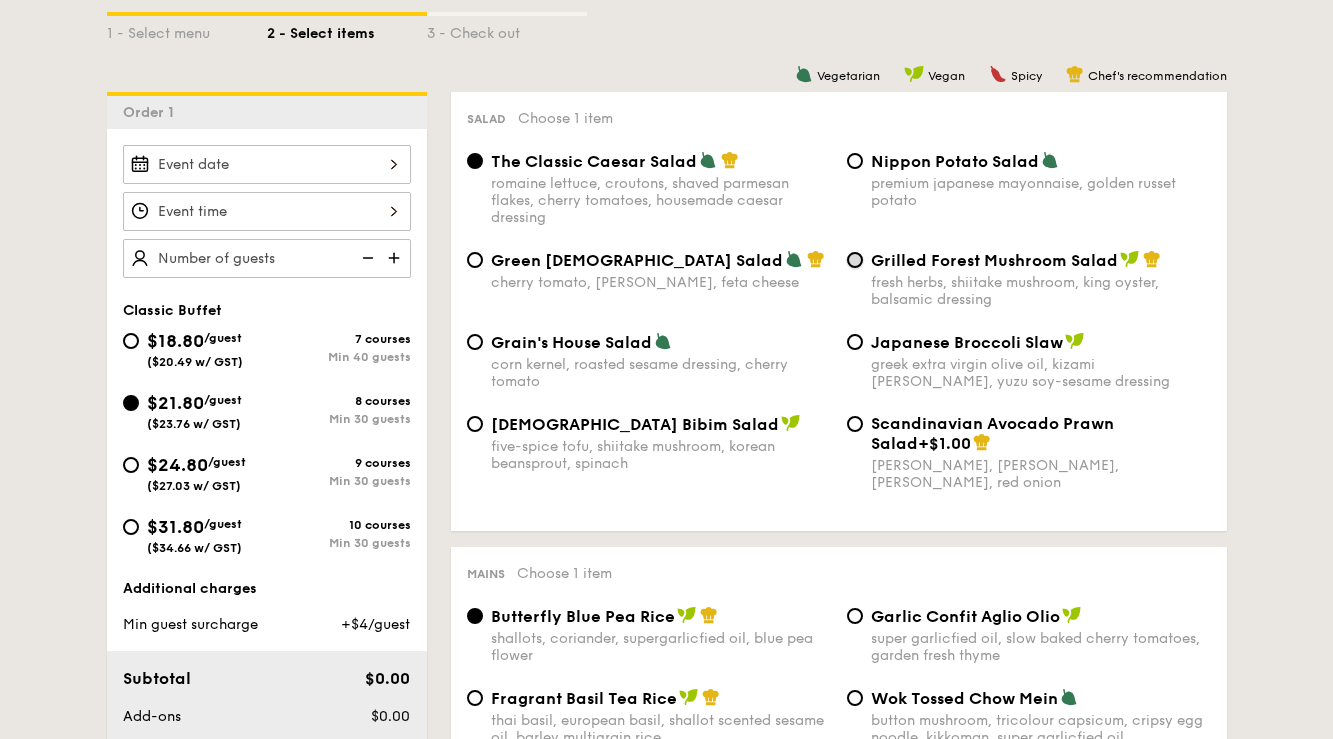 click on "Grilled Forest Mushroom Salad fresh herbs, shiitake mushroom, king oyster, balsamic dressing" at bounding box center [855, 260] 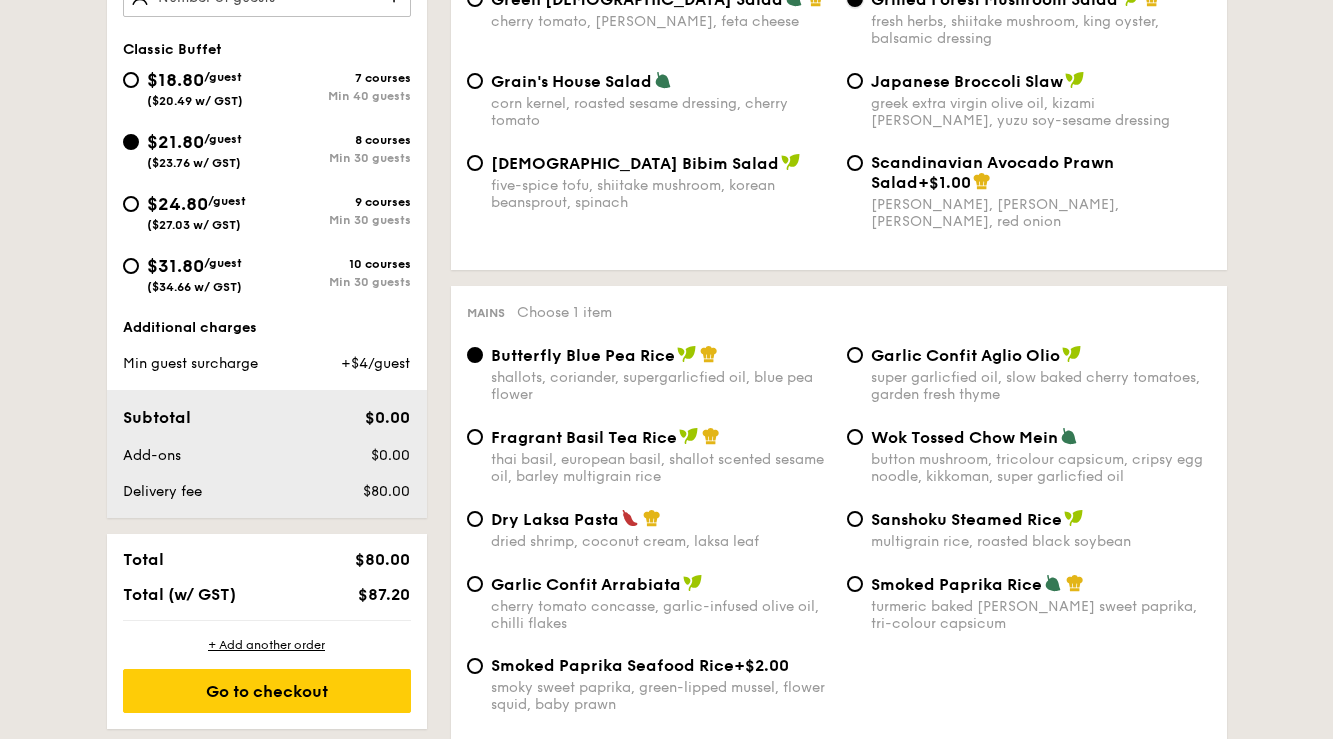 scroll, scrollTop: 787, scrollLeft: 0, axis: vertical 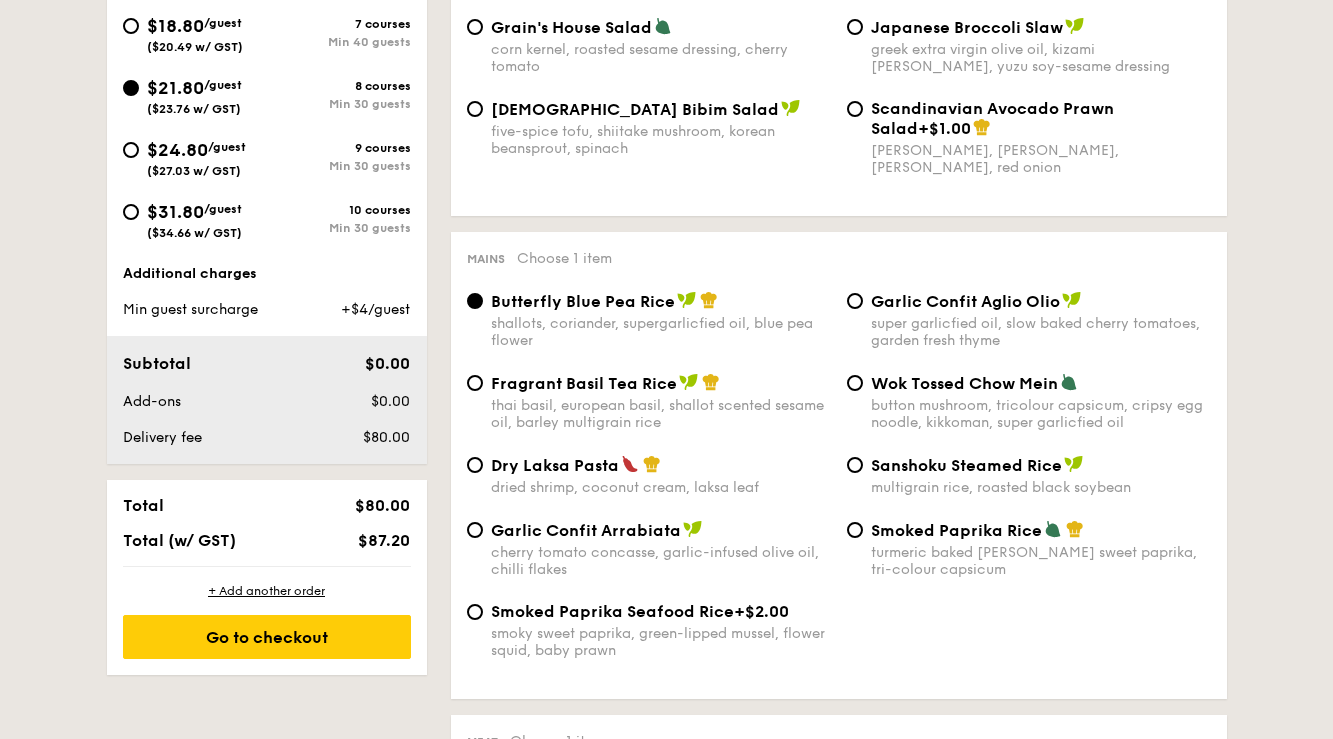 click on "Fragrant Basil Tea Rice thai basil, european basil, shallot scented sesame oil, barley multigrain rice" at bounding box center (661, 402) 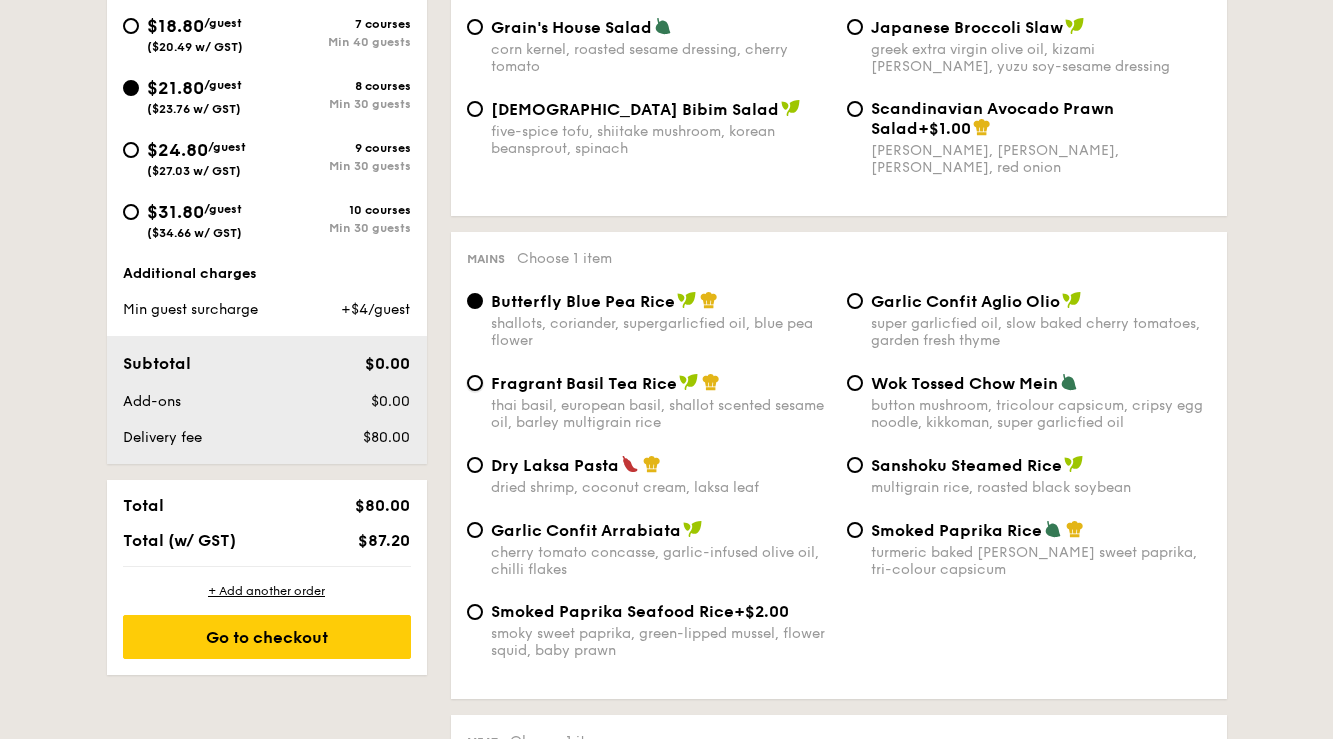 click on "Fragrant Basil Tea Rice thai basil, european basil, shallot scented sesame oil, barley multigrain rice" at bounding box center [475, 383] 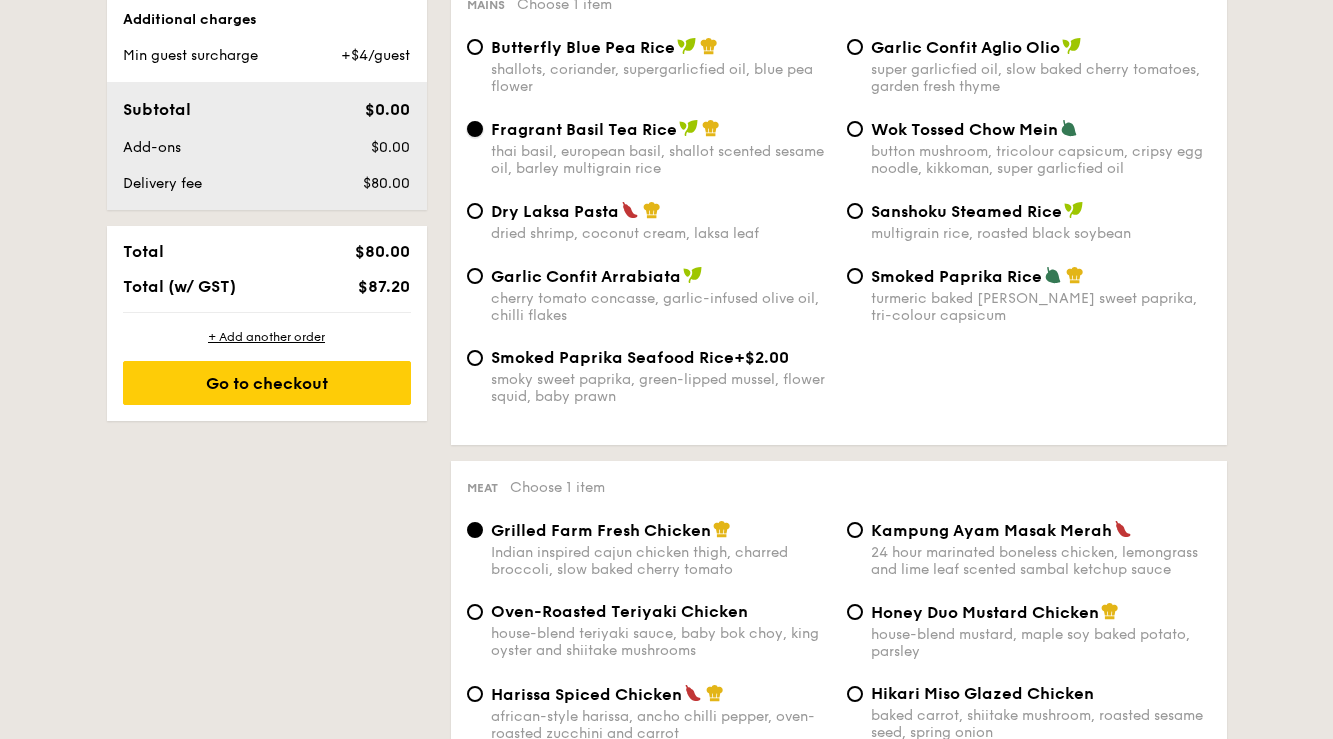 scroll, scrollTop: 1170, scrollLeft: 0, axis: vertical 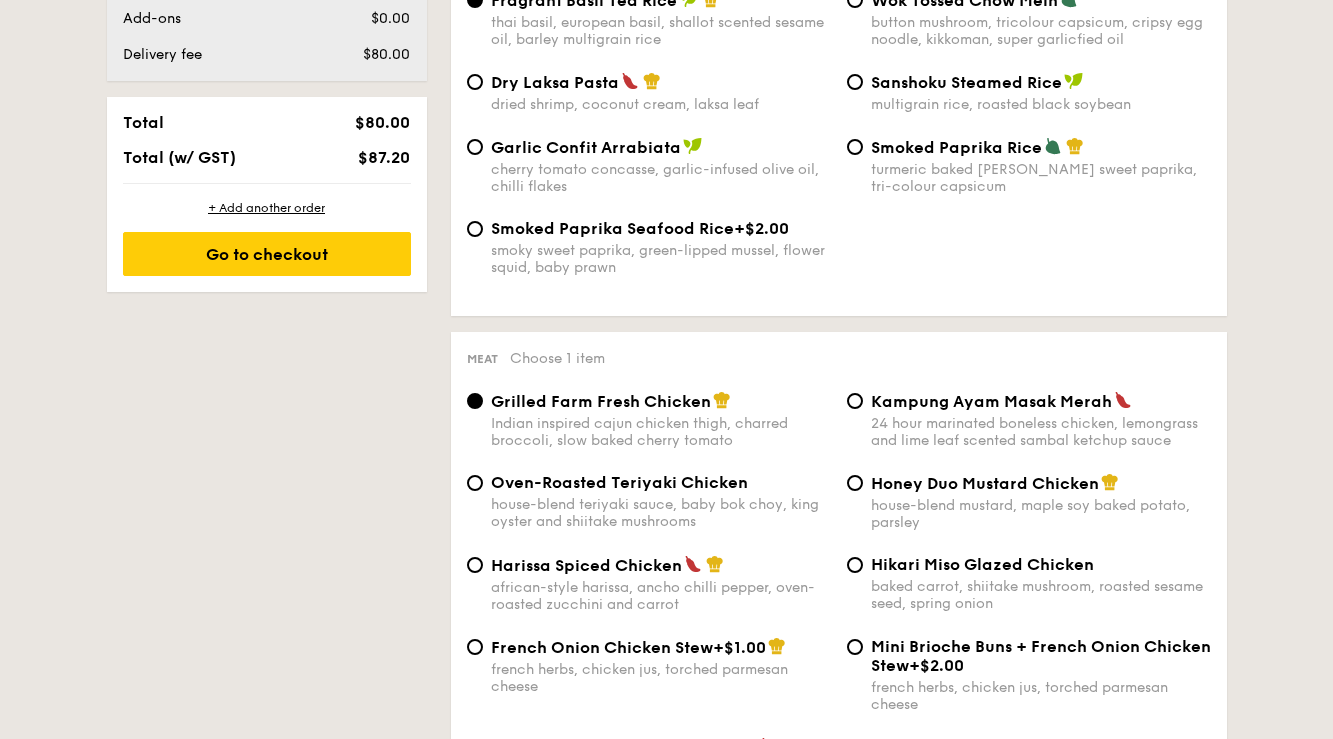 click on "Honey Duo Mustard Chicken house-blend mustard, maple soy baked potato, parsley" at bounding box center [1029, 502] 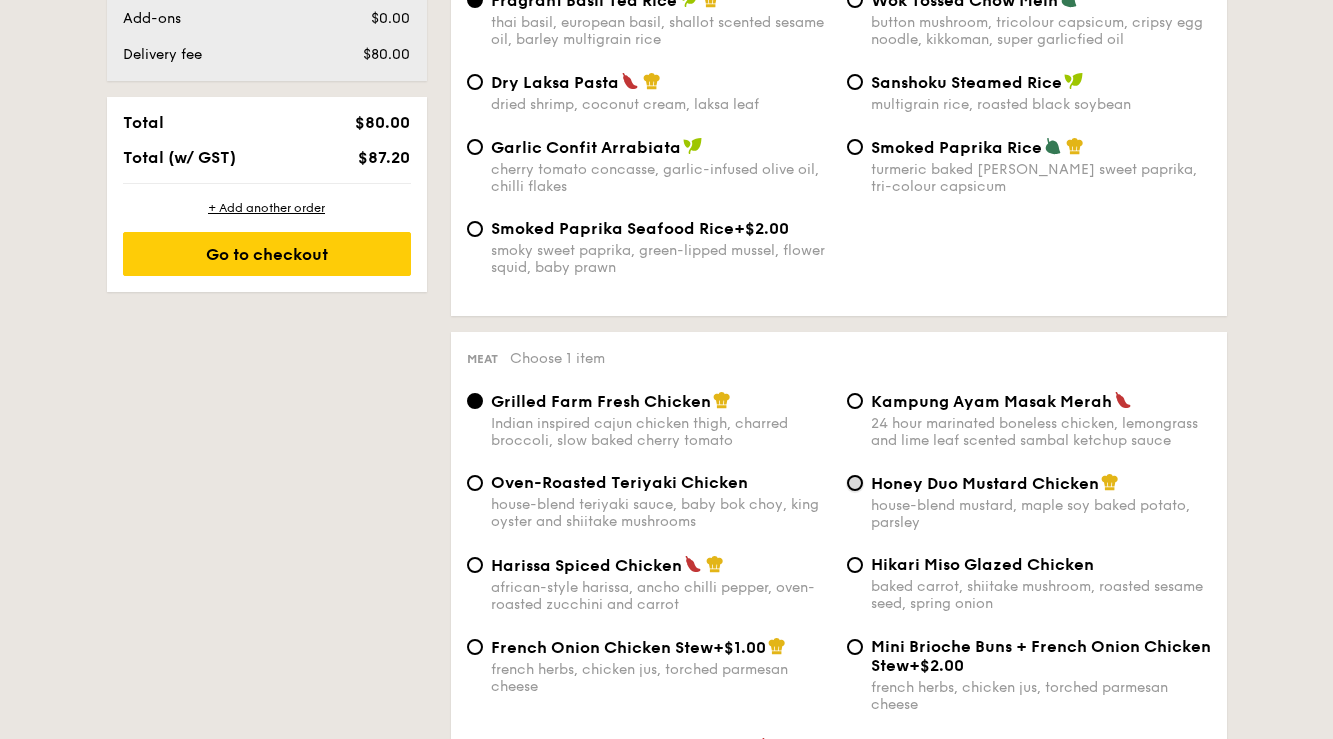 click on "Honey Duo Mustard Chicken house-blend mustard, maple soy baked potato, parsley" at bounding box center [855, 483] 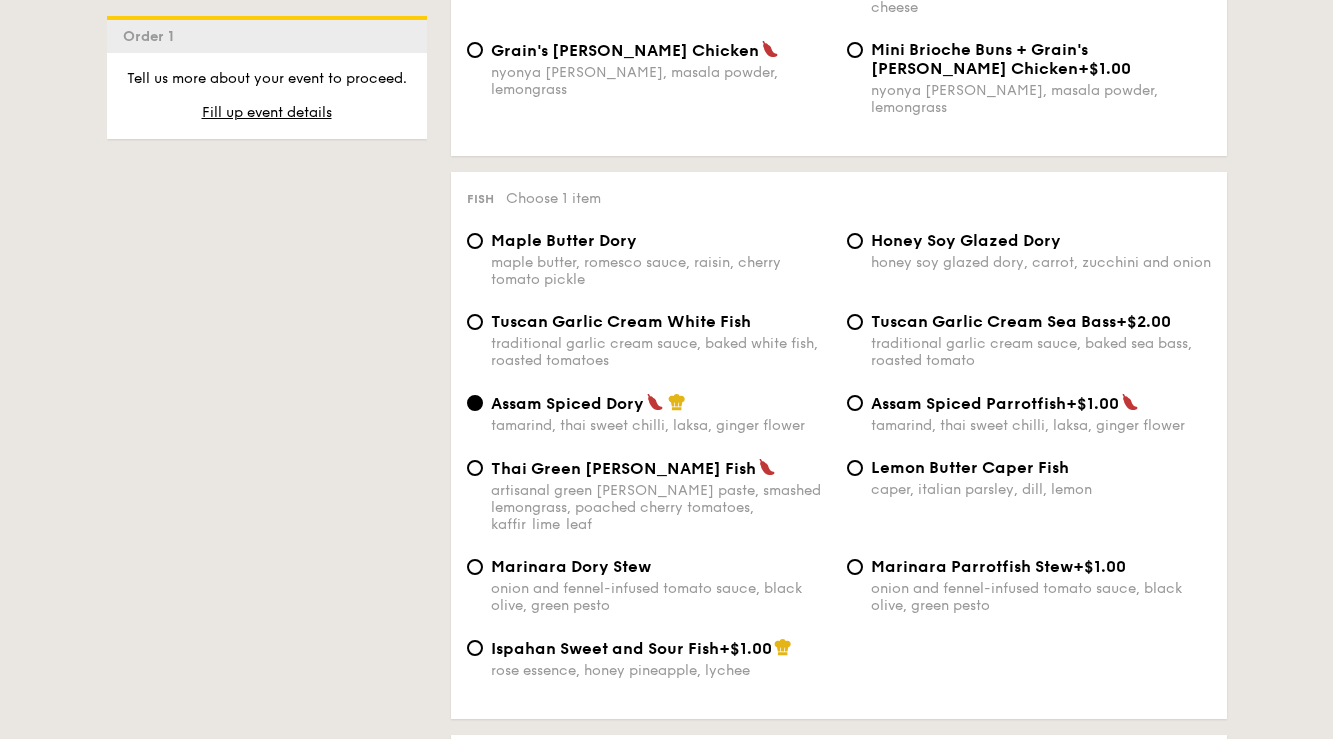 scroll, scrollTop: 1868, scrollLeft: 0, axis: vertical 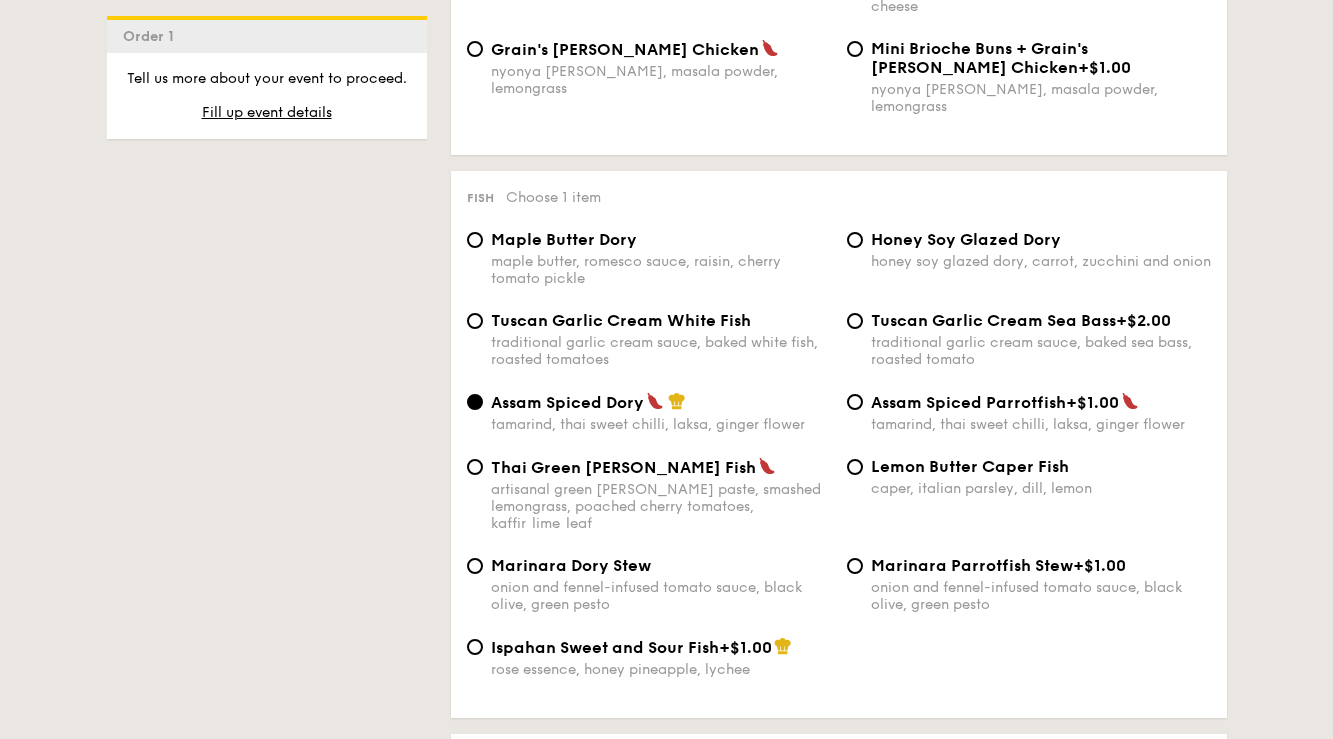 click on "Ispahan Sweet and Sour Fish" at bounding box center (605, 647) 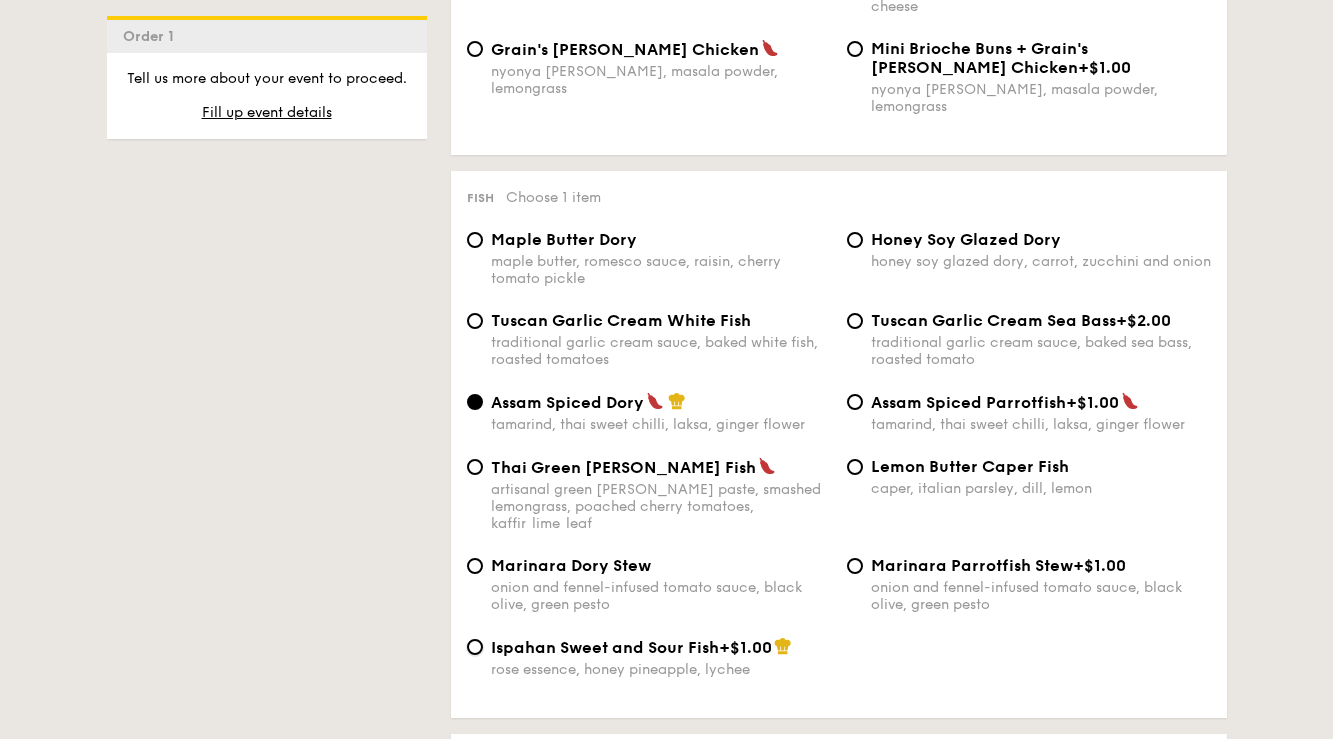click on "Ispahan Sweet and Sour Fish
+$1.00
rose essence, honey pineapple, lychee" at bounding box center [475, 647] 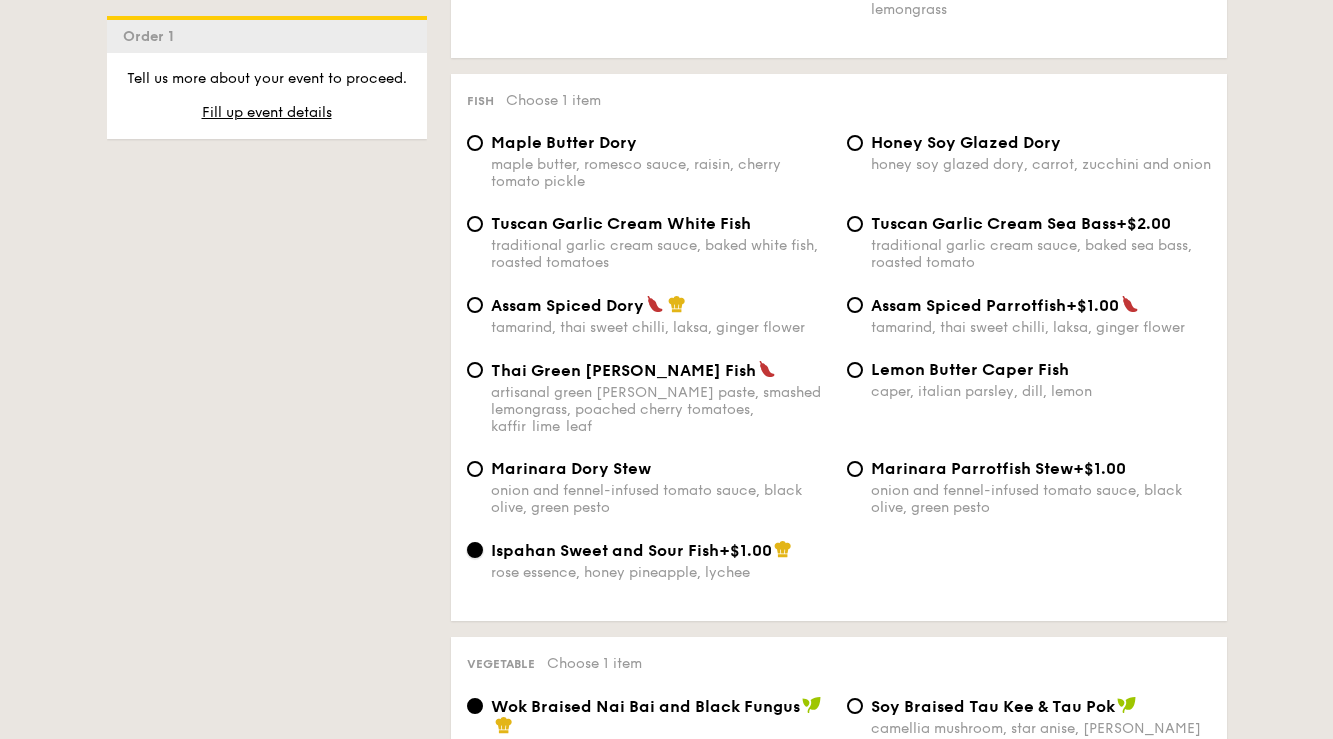 scroll, scrollTop: 1968, scrollLeft: 0, axis: vertical 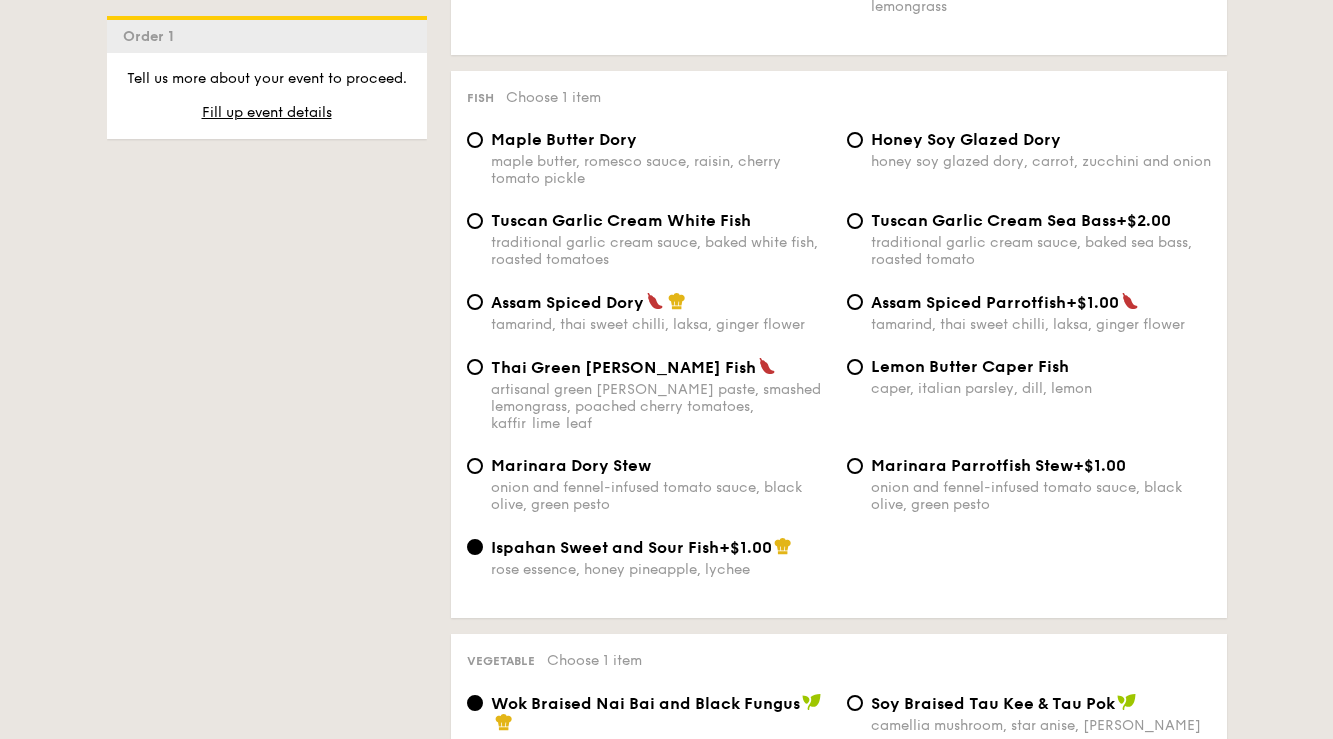 click on "Assam Spiced Dory tamarind, thai sweet chilli, laksa, ginger flower" at bounding box center [649, 312] 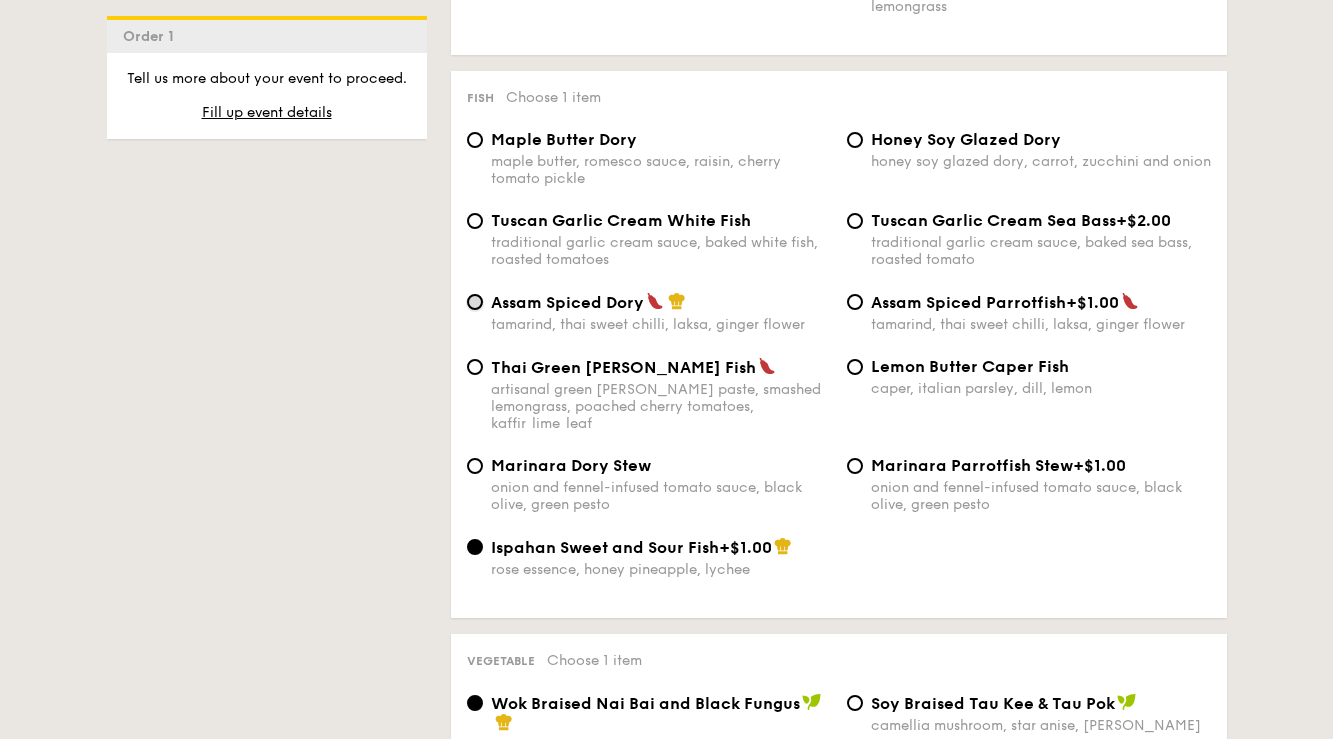 click on "Assam Spiced Dory tamarind, thai sweet chilli, laksa, ginger flower" at bounding box center (475, 302) 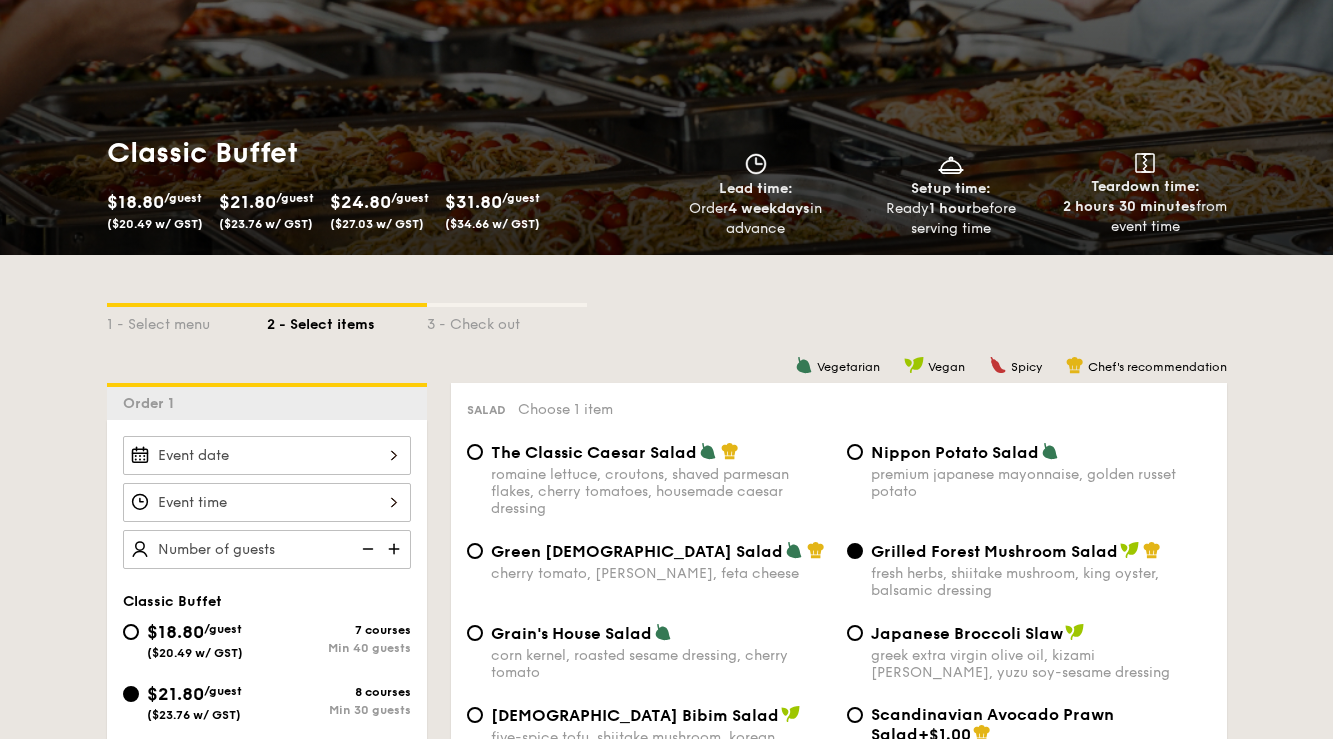 scroll, scrollTop: 241, scrollLeft: 0, axis: vertical 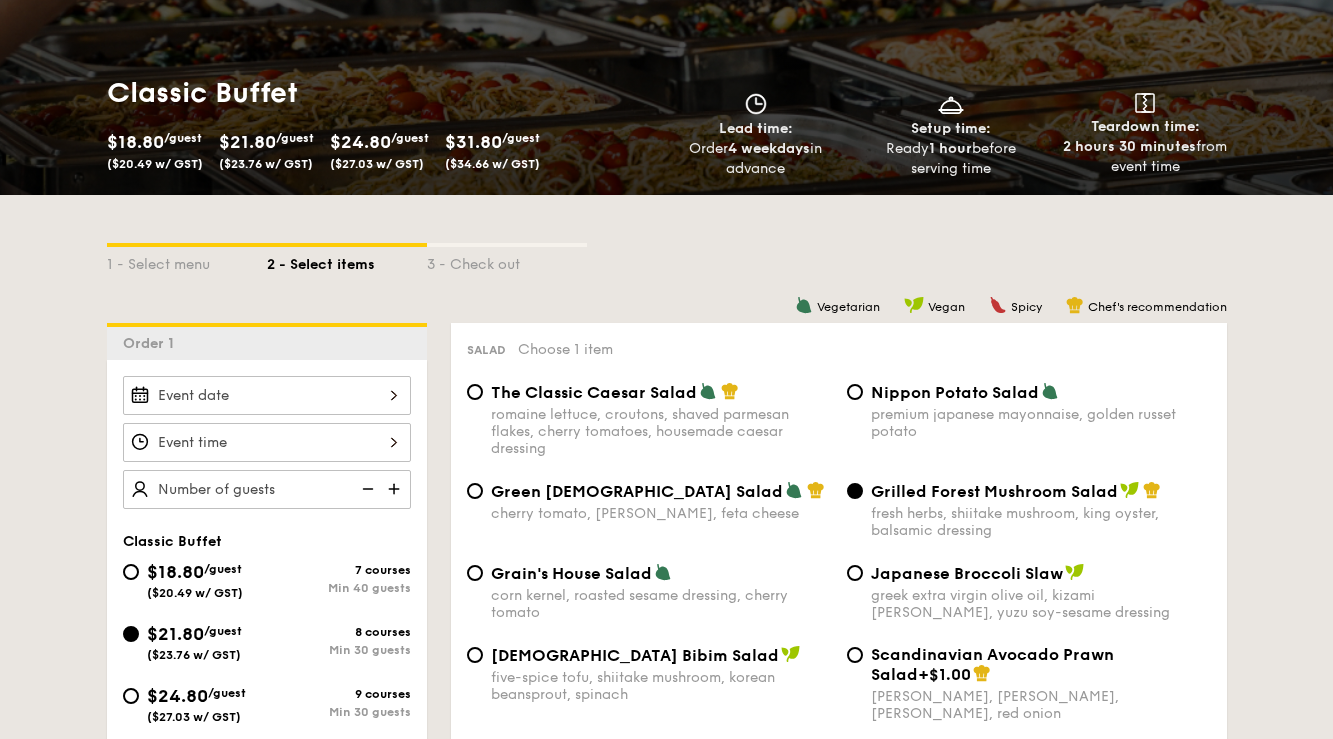 click at bounding box center (396, 489) 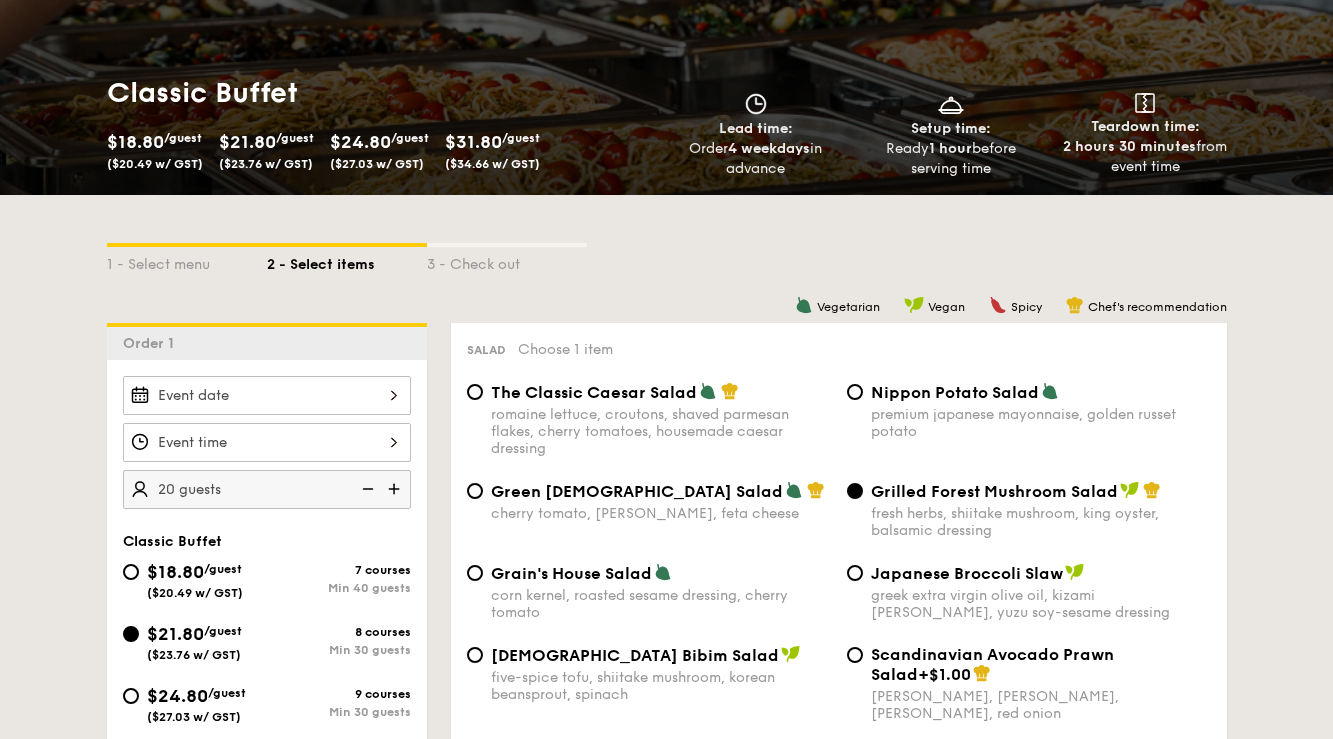 click at bounding box center [396, 489] 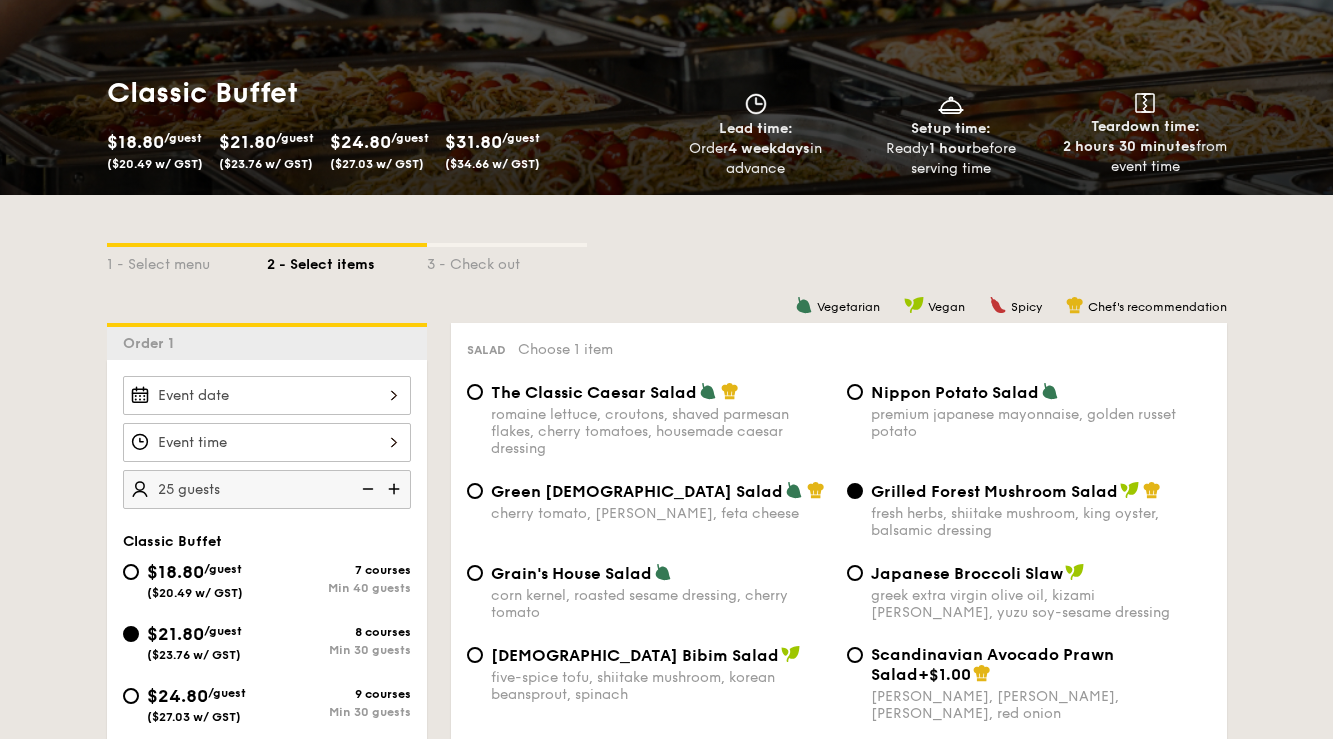 click at bounding box center [396, 489] 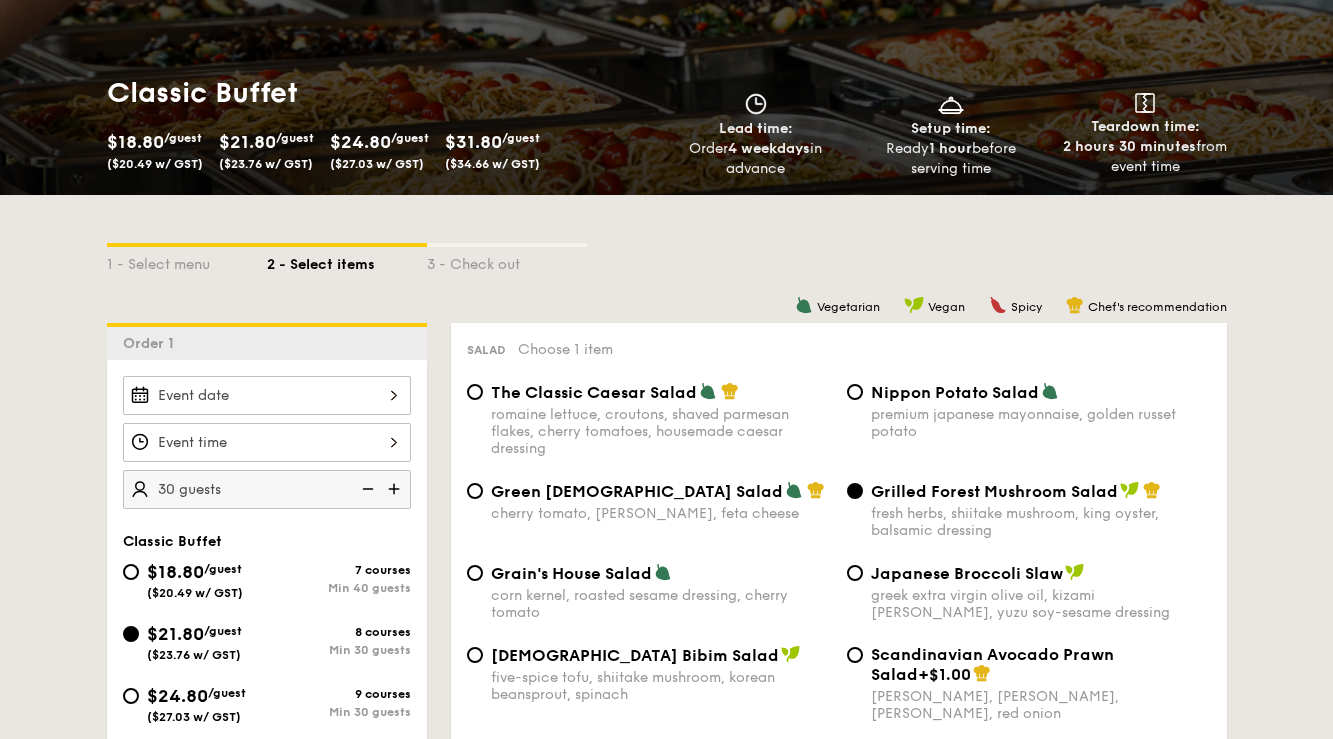 click at bounding box center (396, 489) 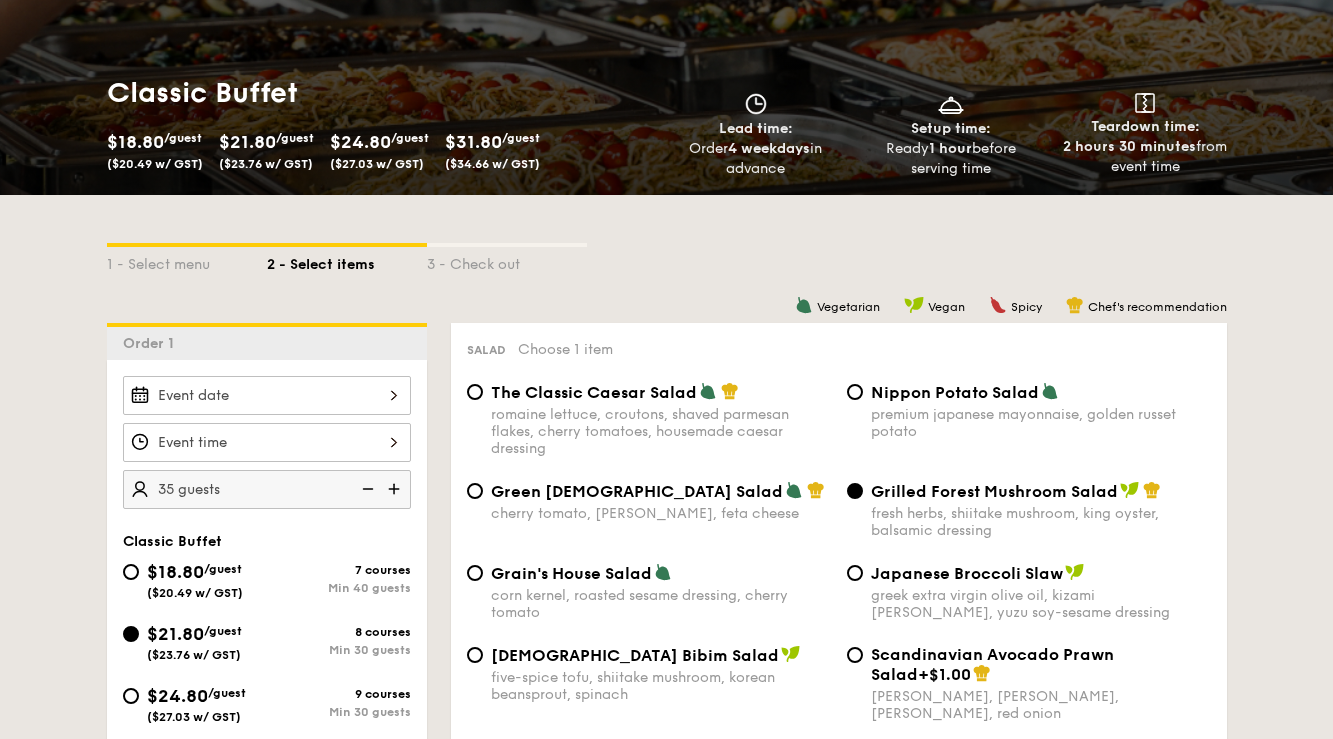 click at bounding box center [366, 489] 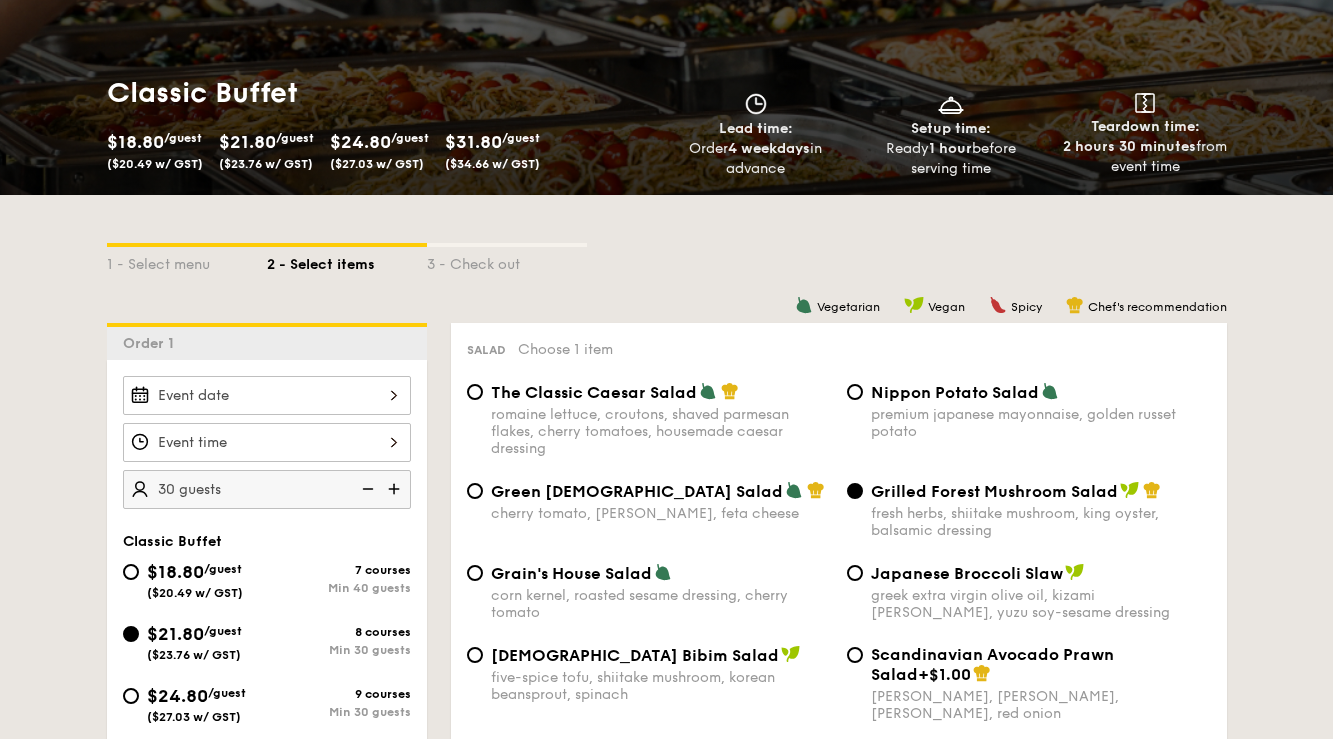 click on "1 - Select menu
2 - Select items
3 - Check out
Order 1
30 guests
Classic Buffet
$18.80
/guest
($20.49 w/ GST)
7 courses
Min 40 guests
$21.80
/guest
($23.76 w/ GST)
8 courses
Min 30 guests
$24.80
/guest
($27.03 w/ GST)
9 courses
Min 30 guests
$31.80
/guest
($34.66 w/ GST)
10 courses
Min 30 guests
Subtotal
$654.00
Add-ons
$0.00
Delivery fee
$80.00
Total
$734.00
Total (w/ GST)
$800.06
+ Add another order
Go to checkout
+ Add another order
0 0" at bounding box center (666, 2440) 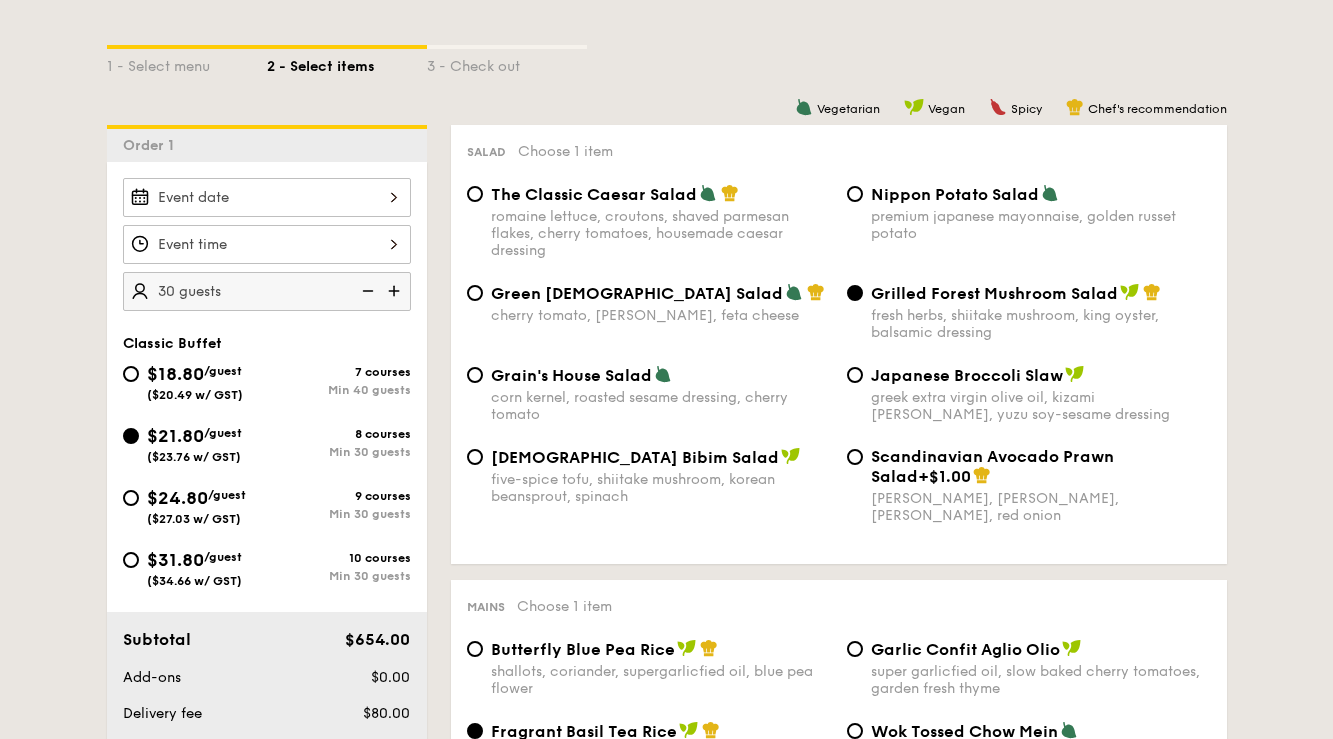 scroll, scrollTop: 424, scrollLeft: 0, axis: vertical 